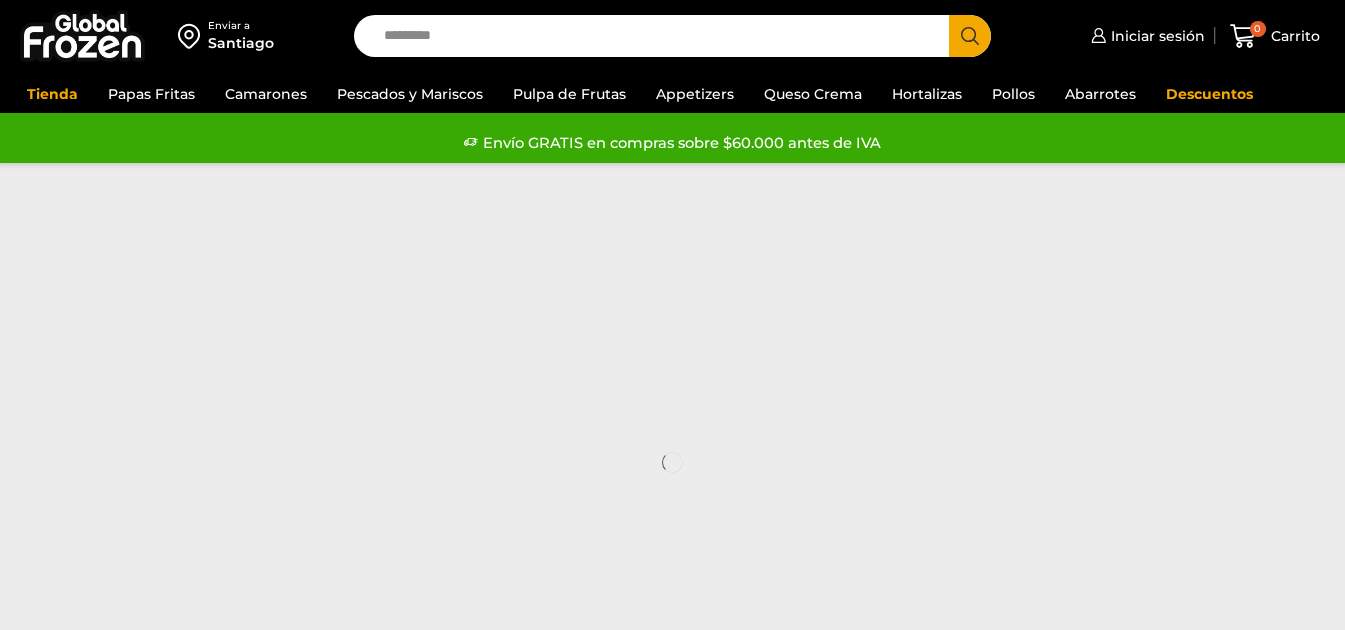 scroll, scrollTop: 0, scrollLeft: 0, axis: both 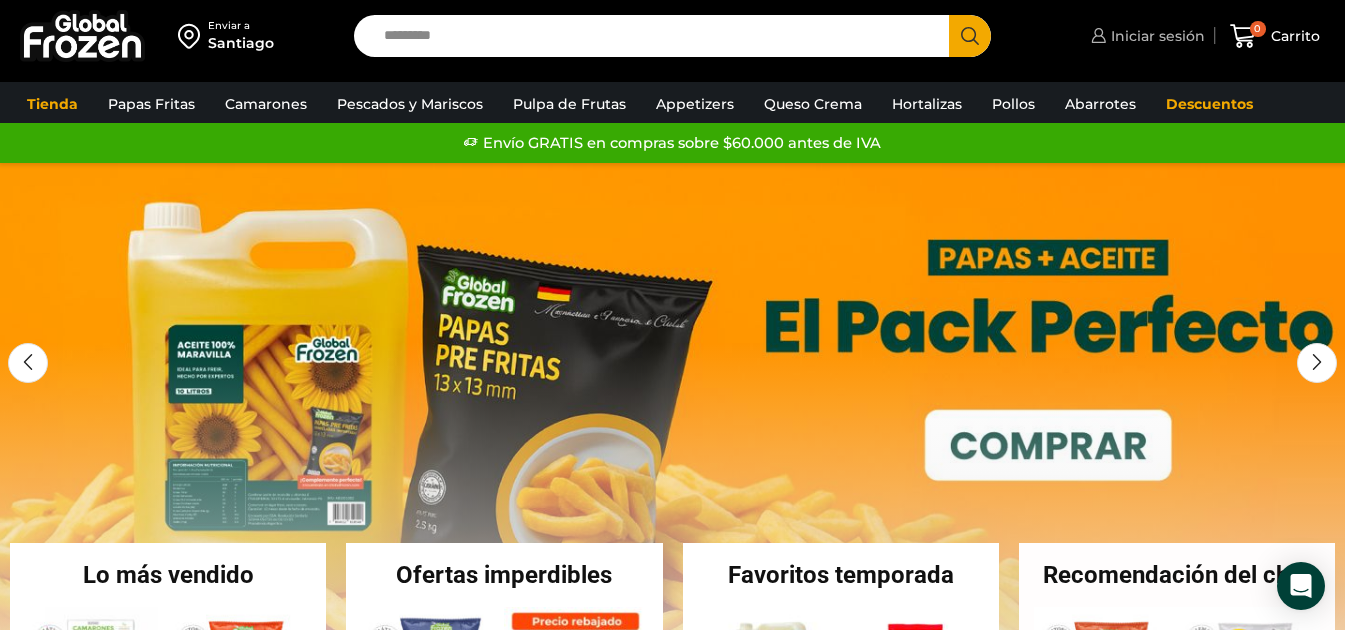 click on "Iniciar sesión" at bounding box center [1155, 36] 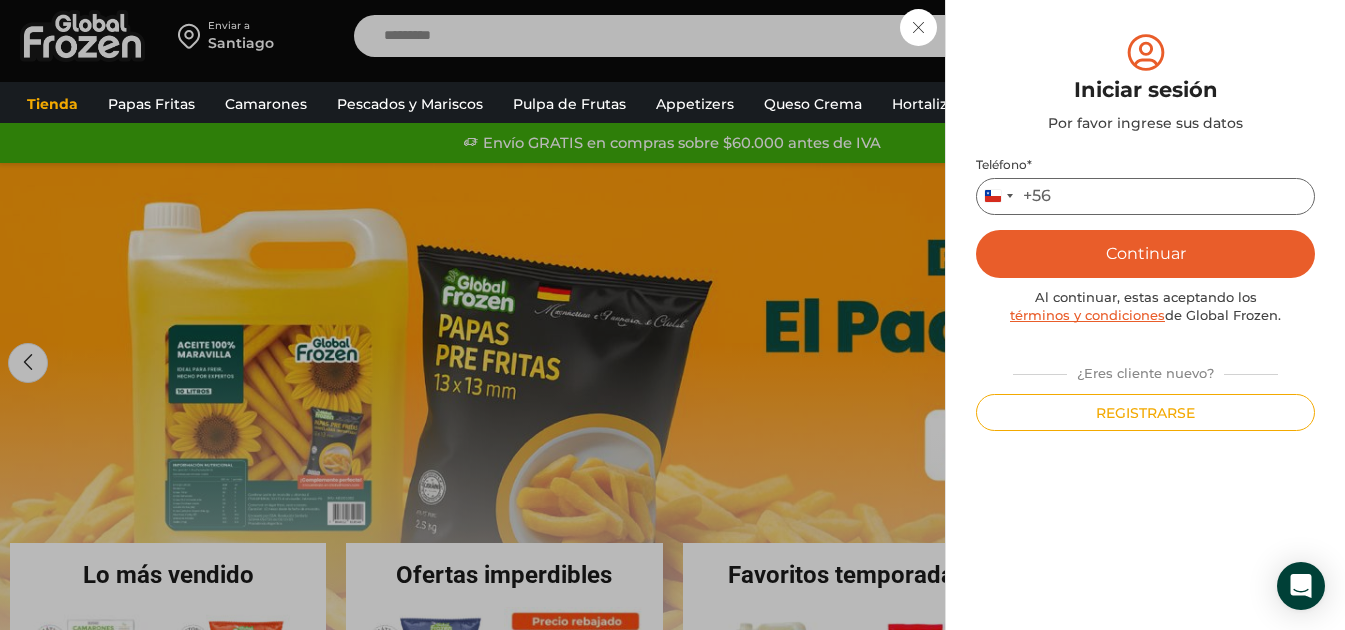 click on "Teléfono
*" at bounding box center [1145, 196] 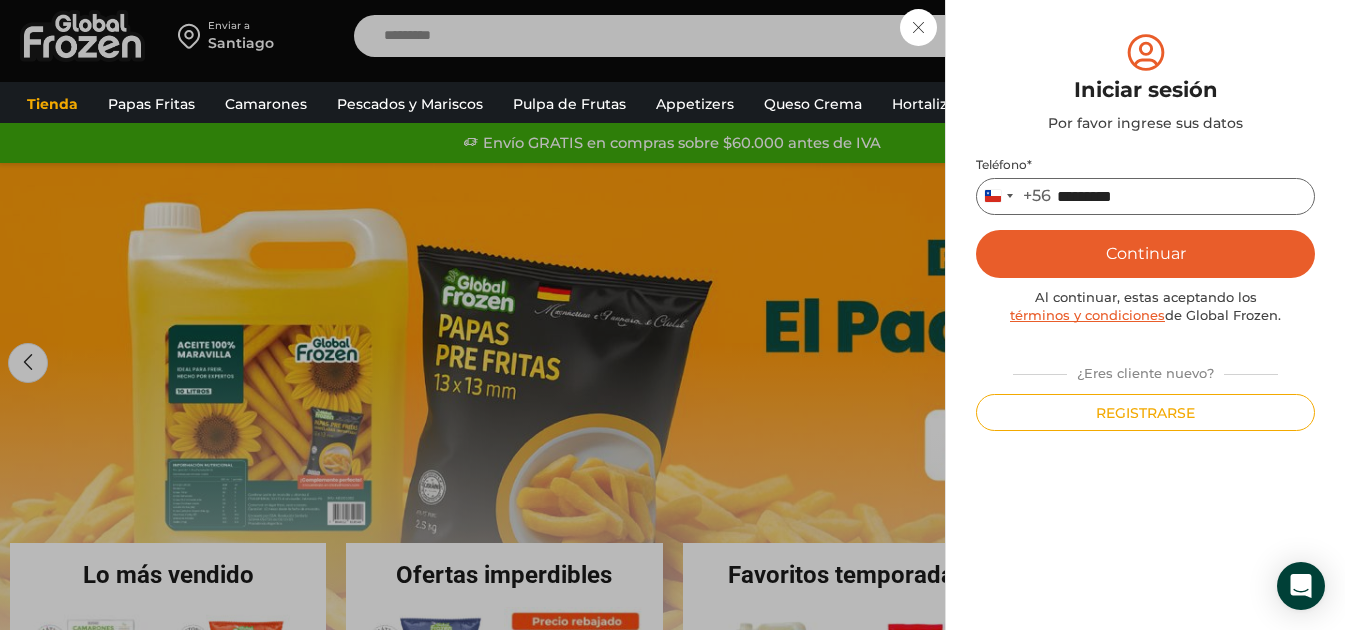 type on "*********" 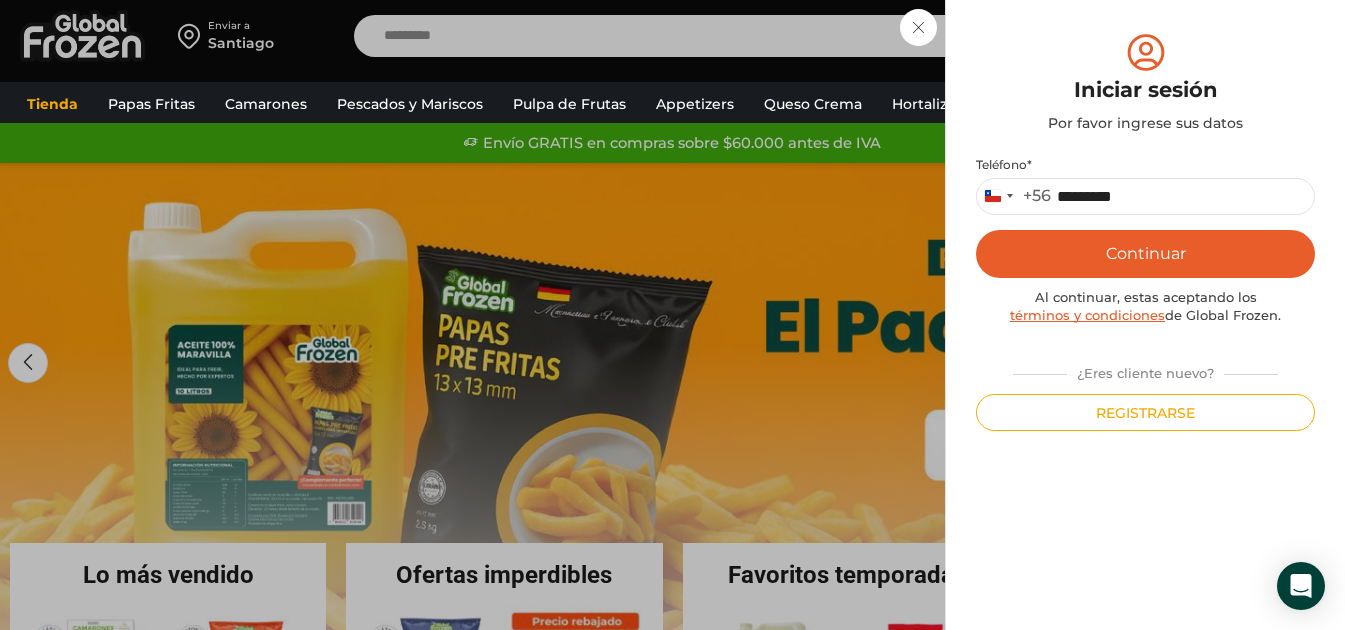 click on "Continuar" at bounding box center (1145, 254) 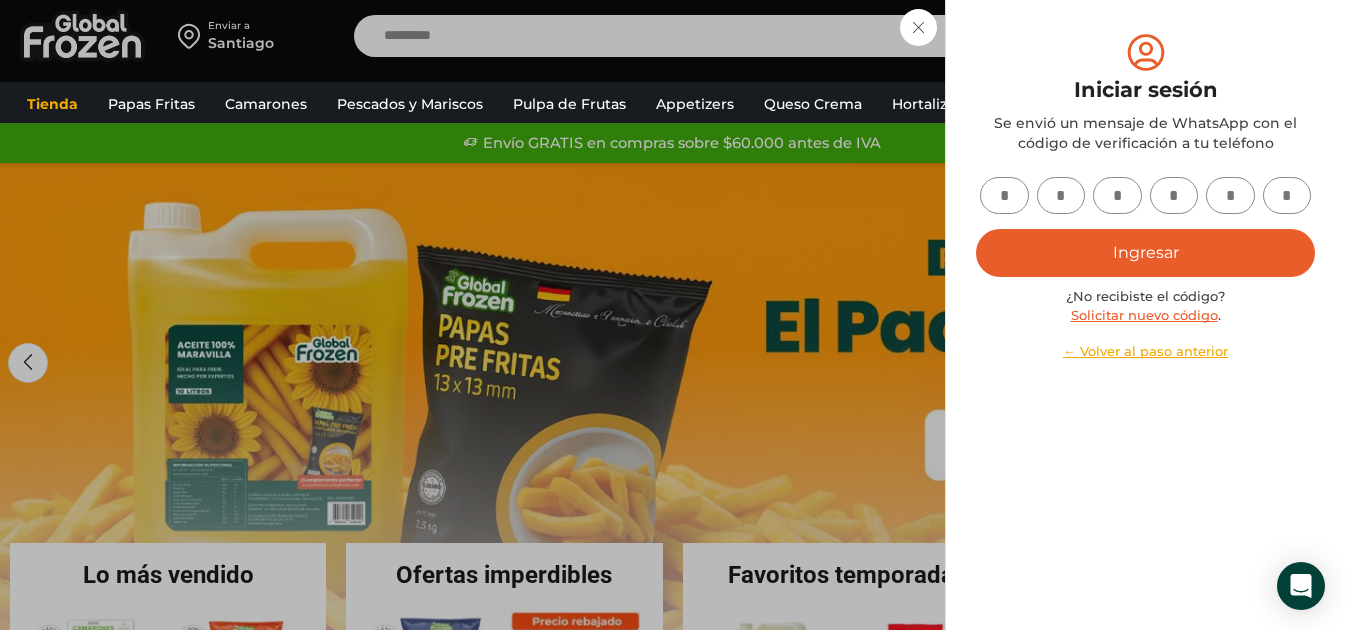 drag, startPoint x: 1002, startPoint y: 197, endPoint x: 1230, endPoint y: 256, distance: 235.51009 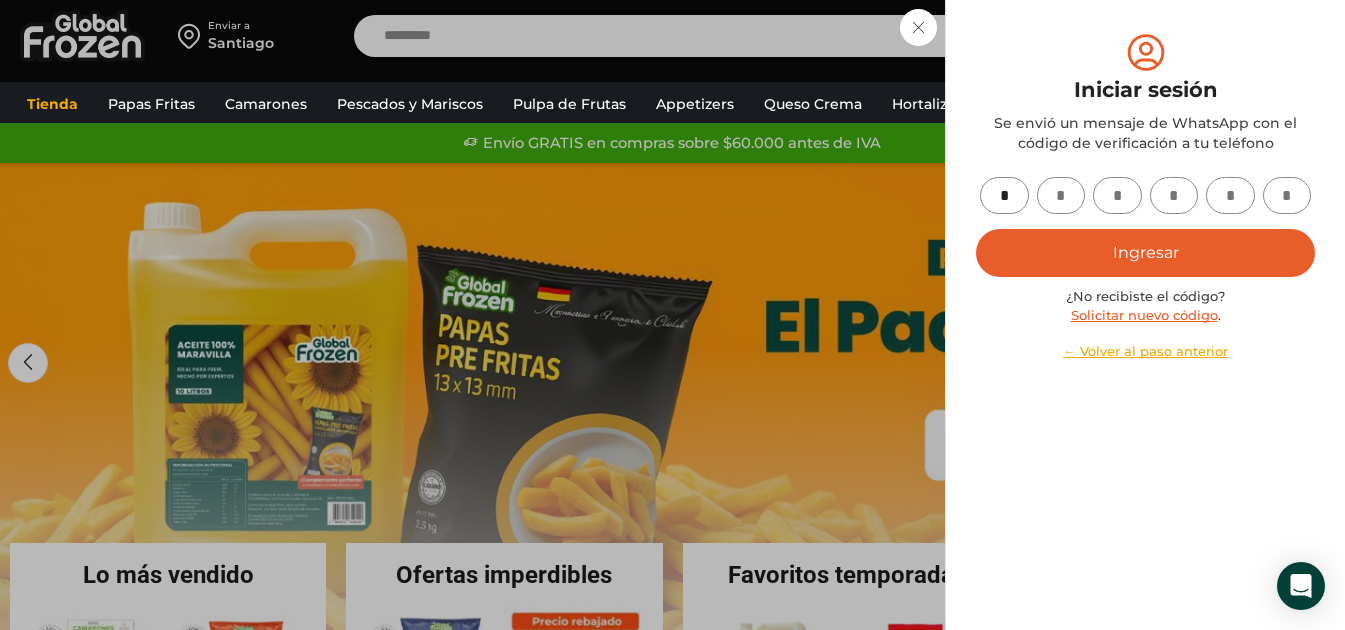 type on "*" 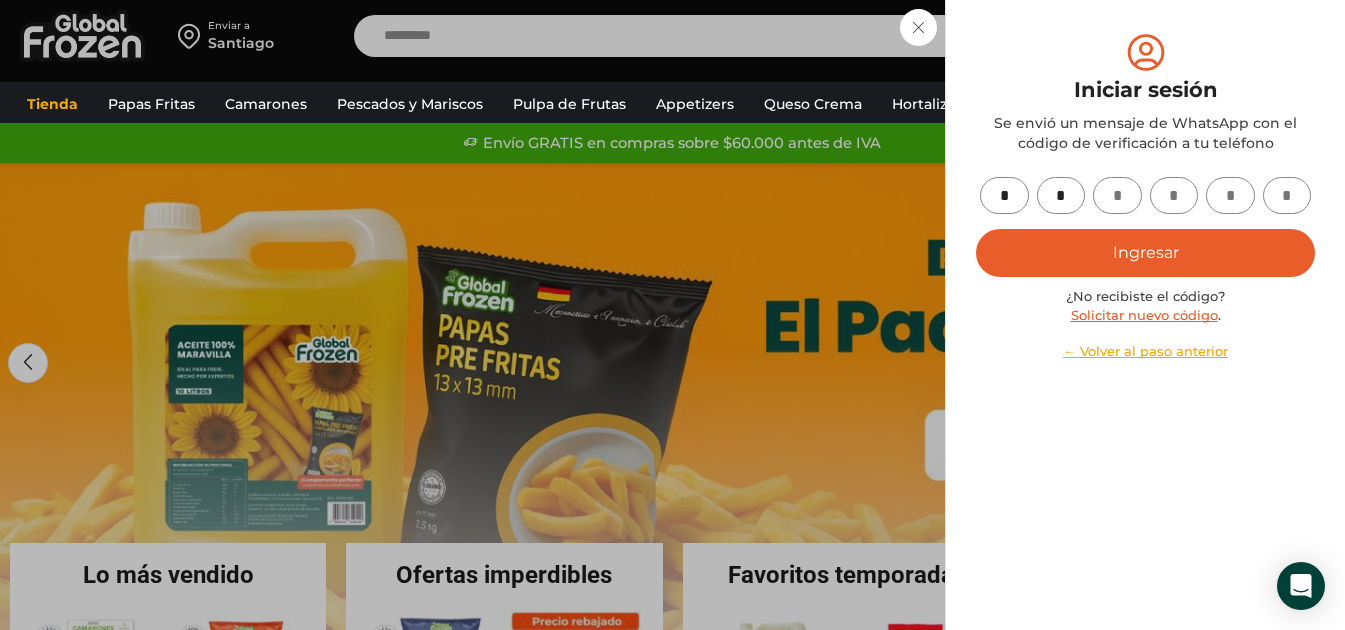 type on "*" 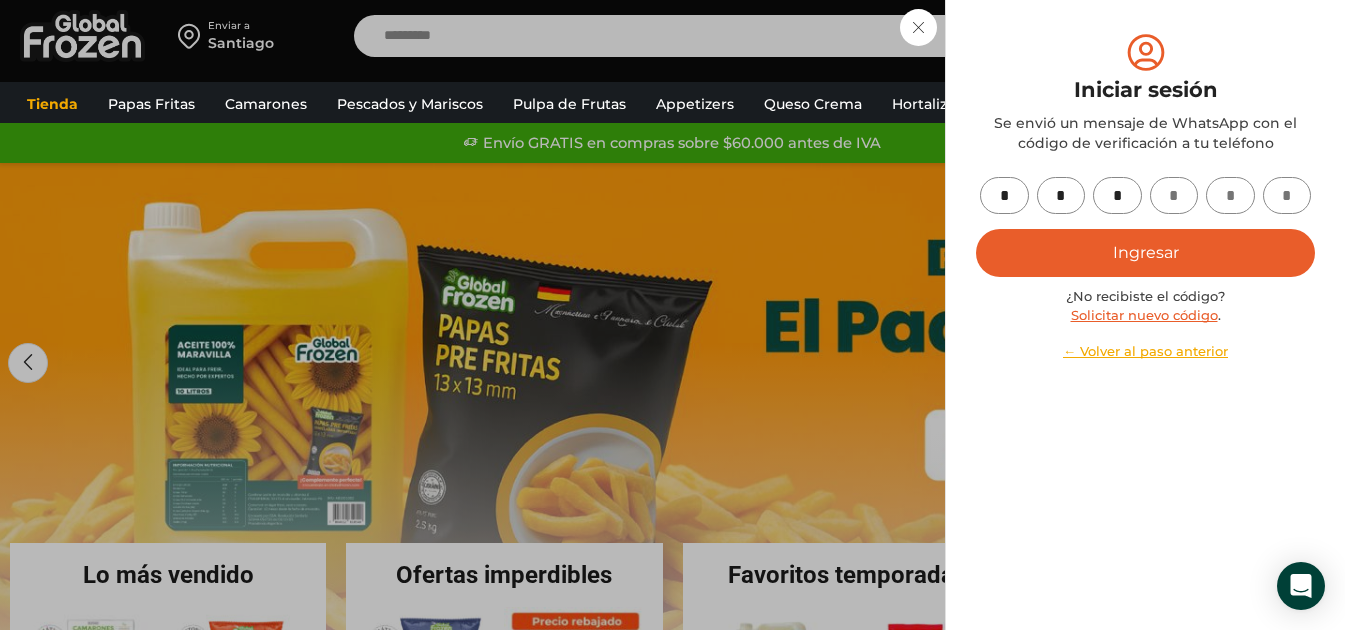 type on "*" 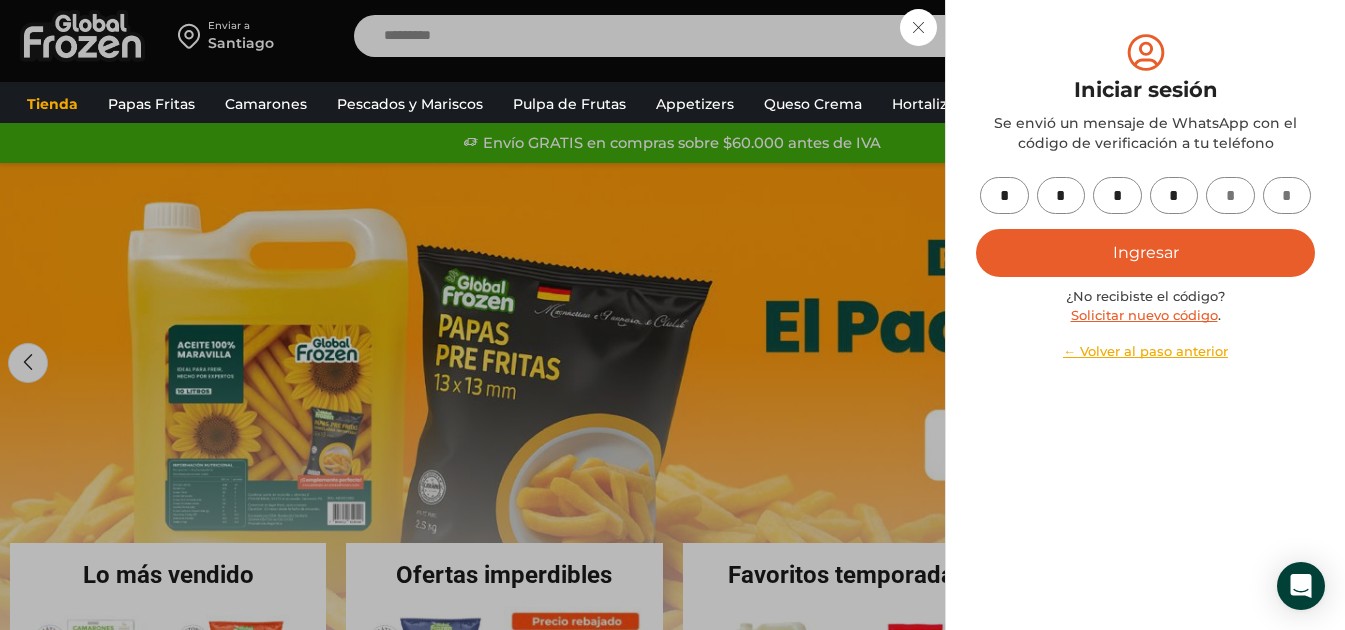 type on "*" 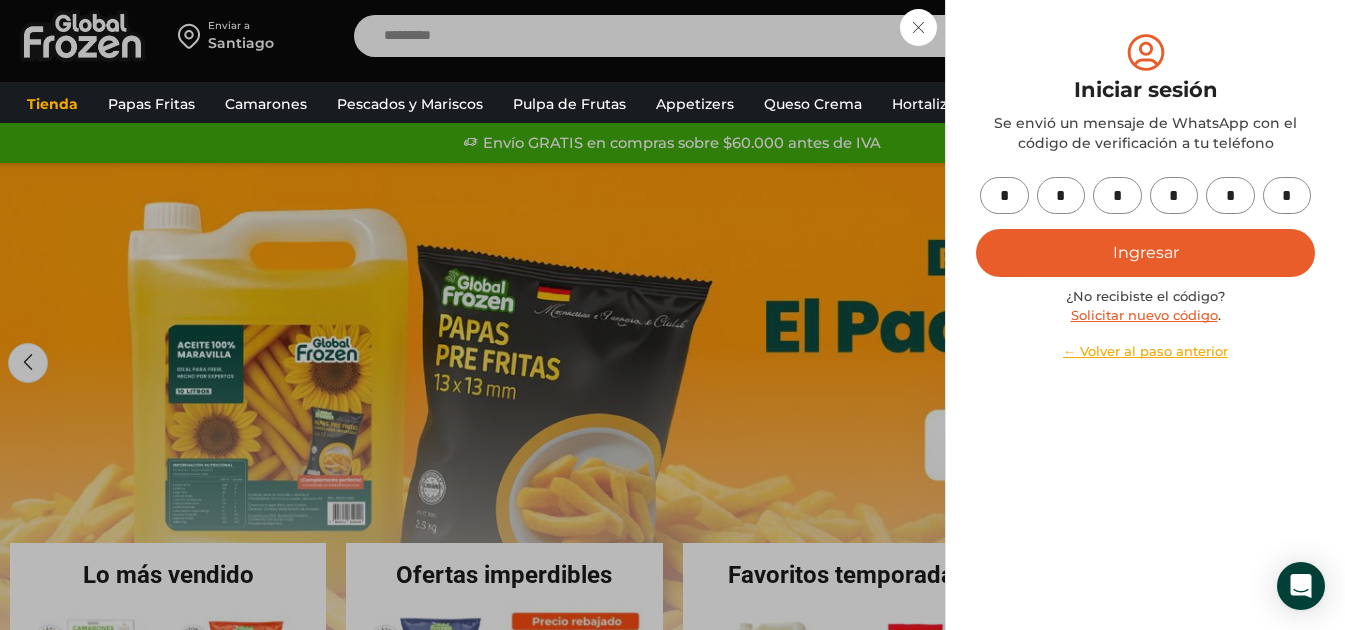 type on "*" 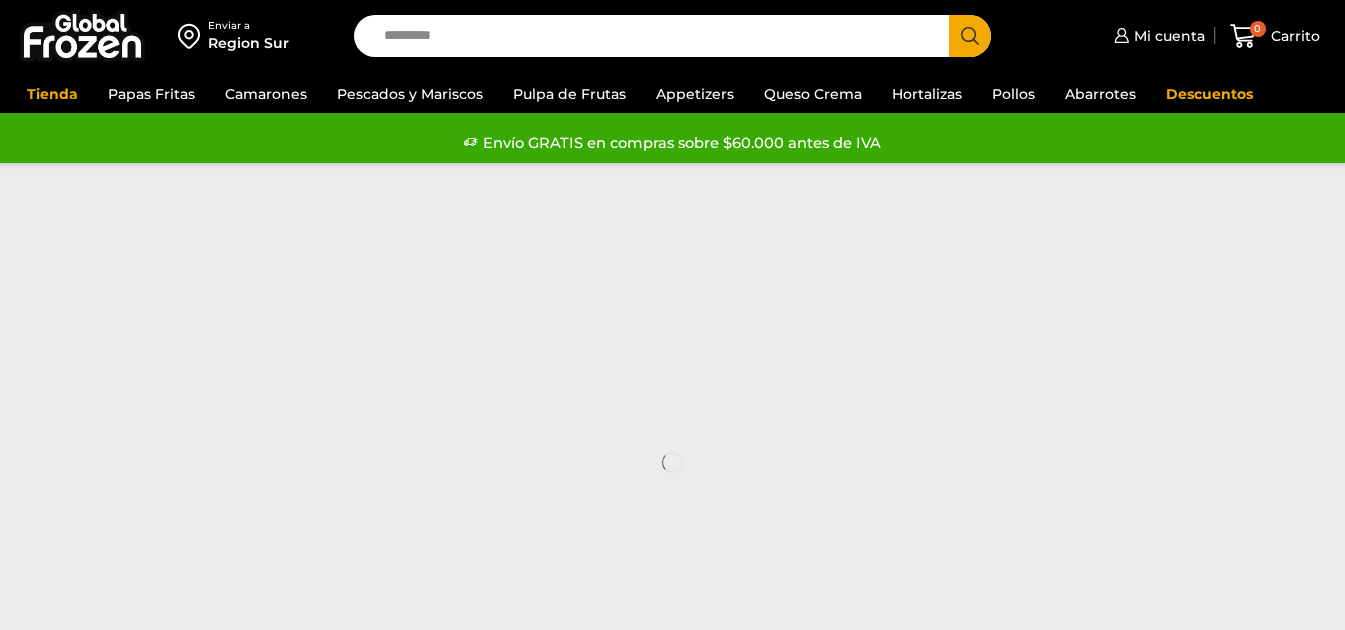 scroll, scrollTop: 0, scrollLeft: 0, axis: both 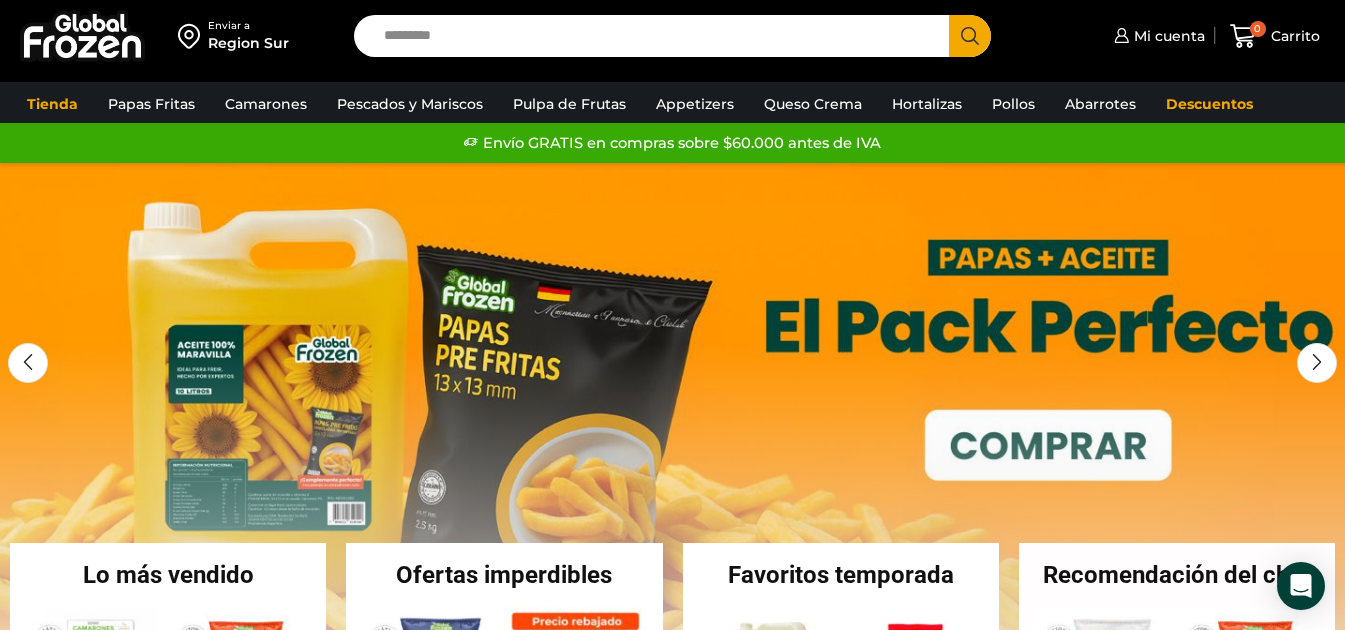 click on "Region Sur" at bounding box center (248, 43) 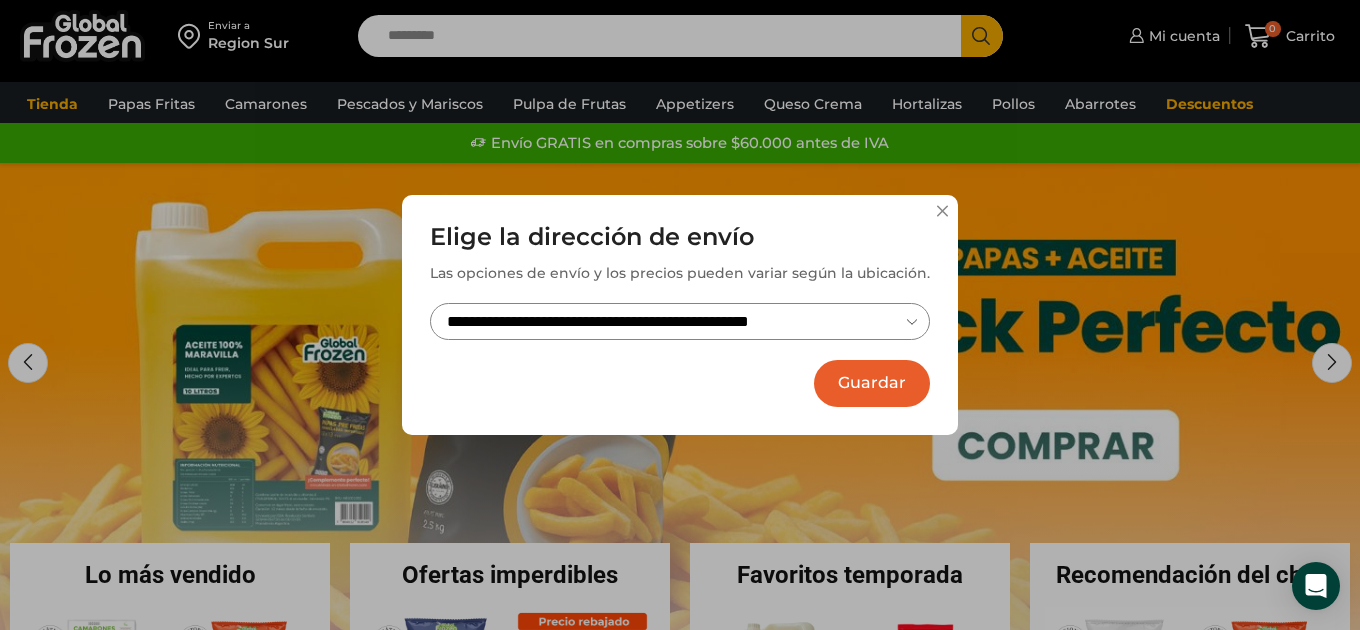 click on "**********" at bounding box center [680, 321] 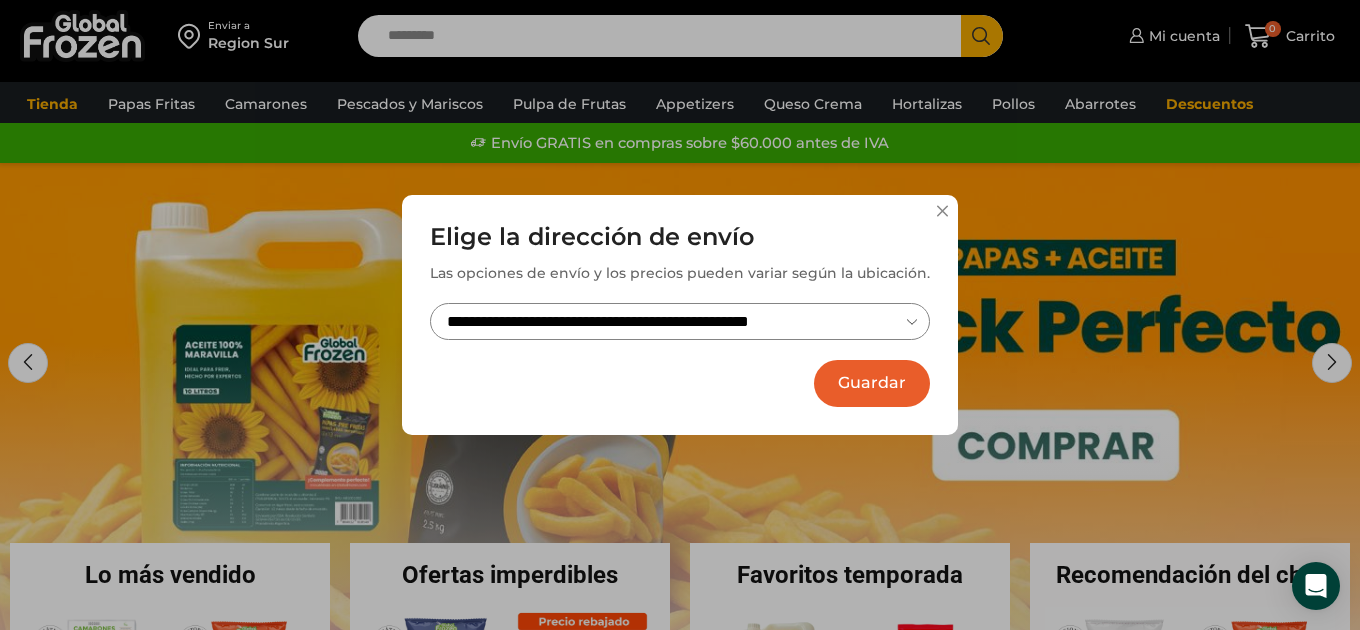 click on "**********" at bounding box center (680, 321) 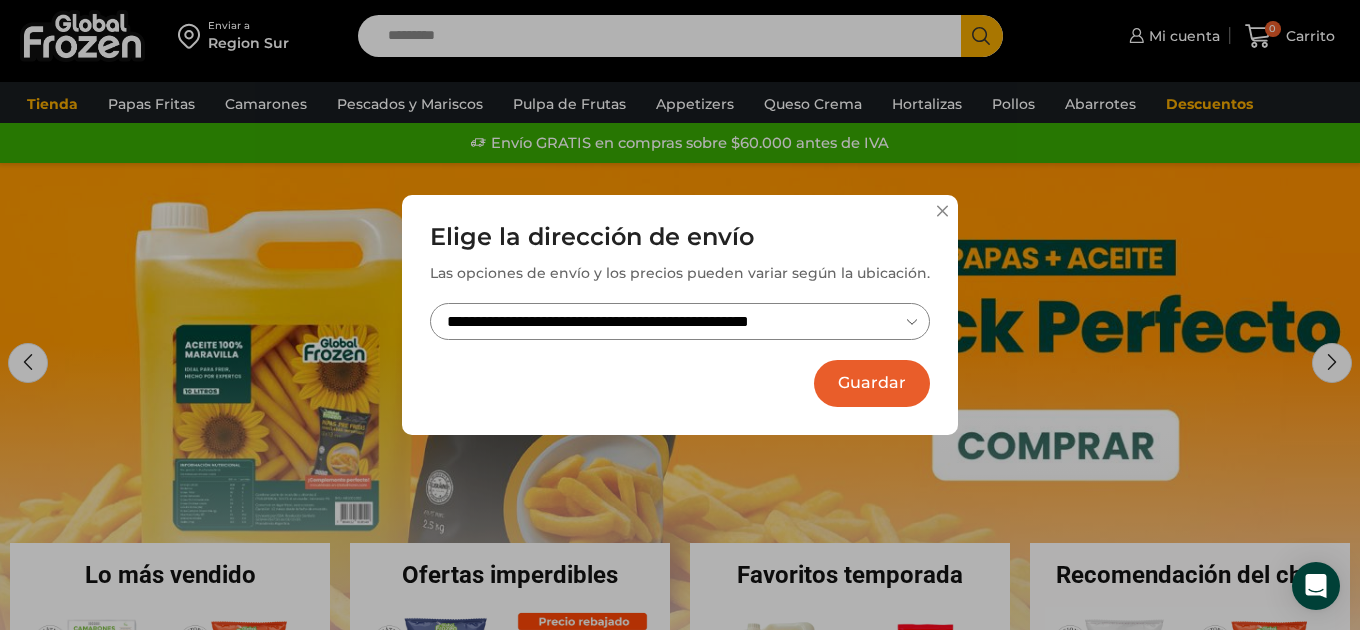 click on "Guardar" at bounding box center [872, 383] 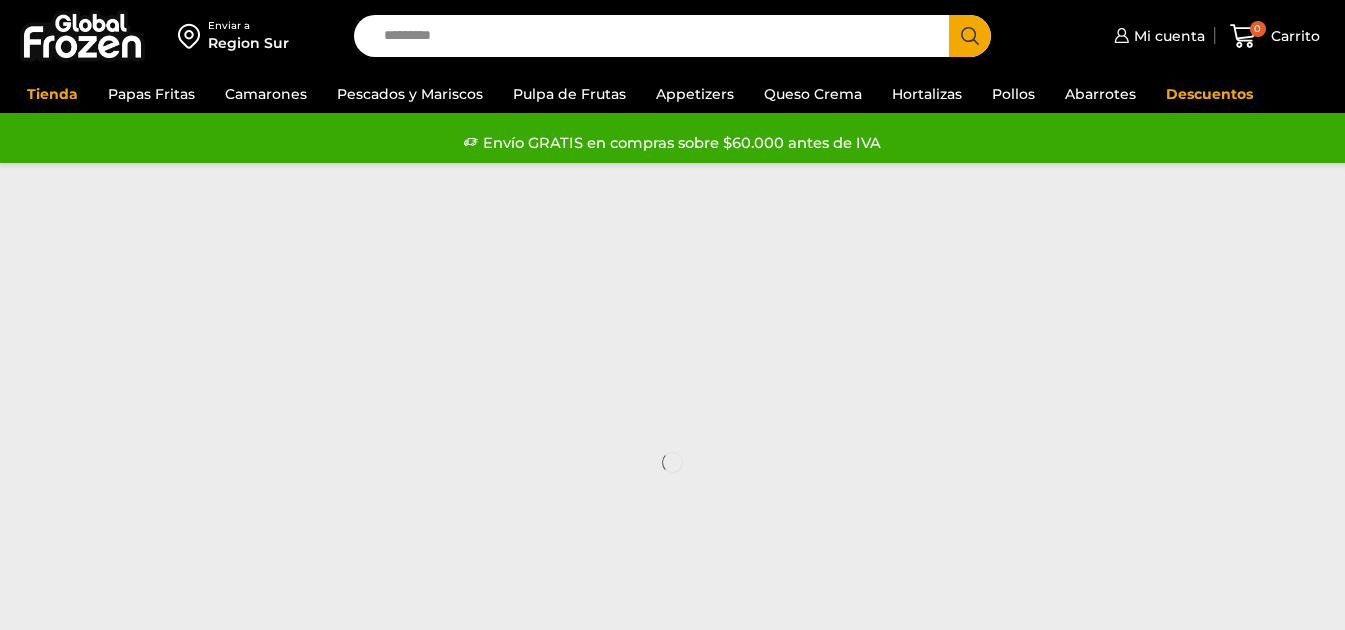 scroll, scrollTop: 0, scrollLeft: 0, axis: both 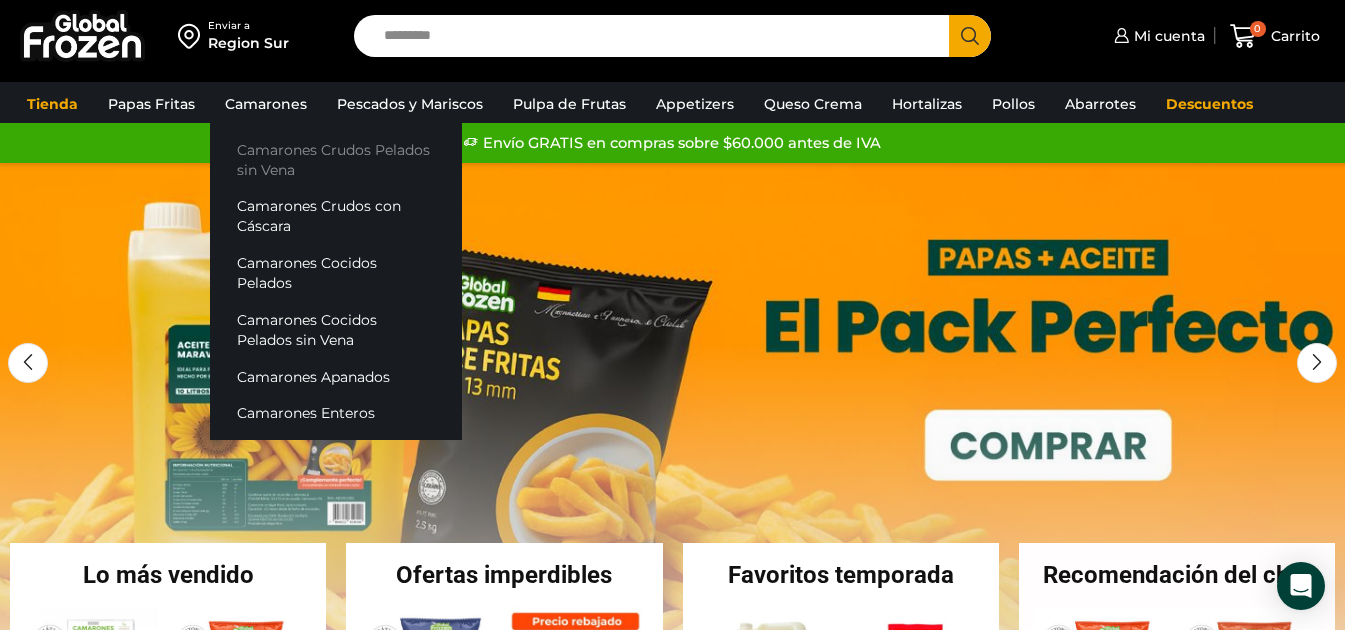 click on "Camarones Crudos Pelados sin Vena" at bounding box center (336, 159) 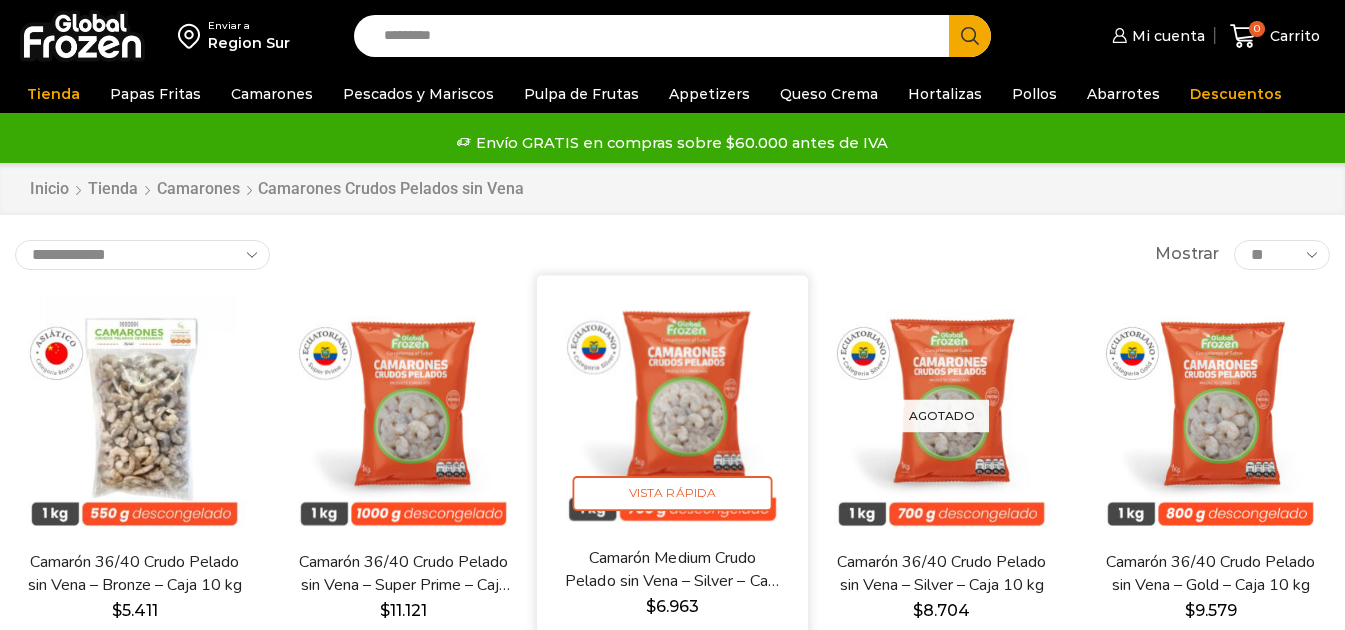 scroll, scrollTop: 0, scrollLeft: 0, axis: both 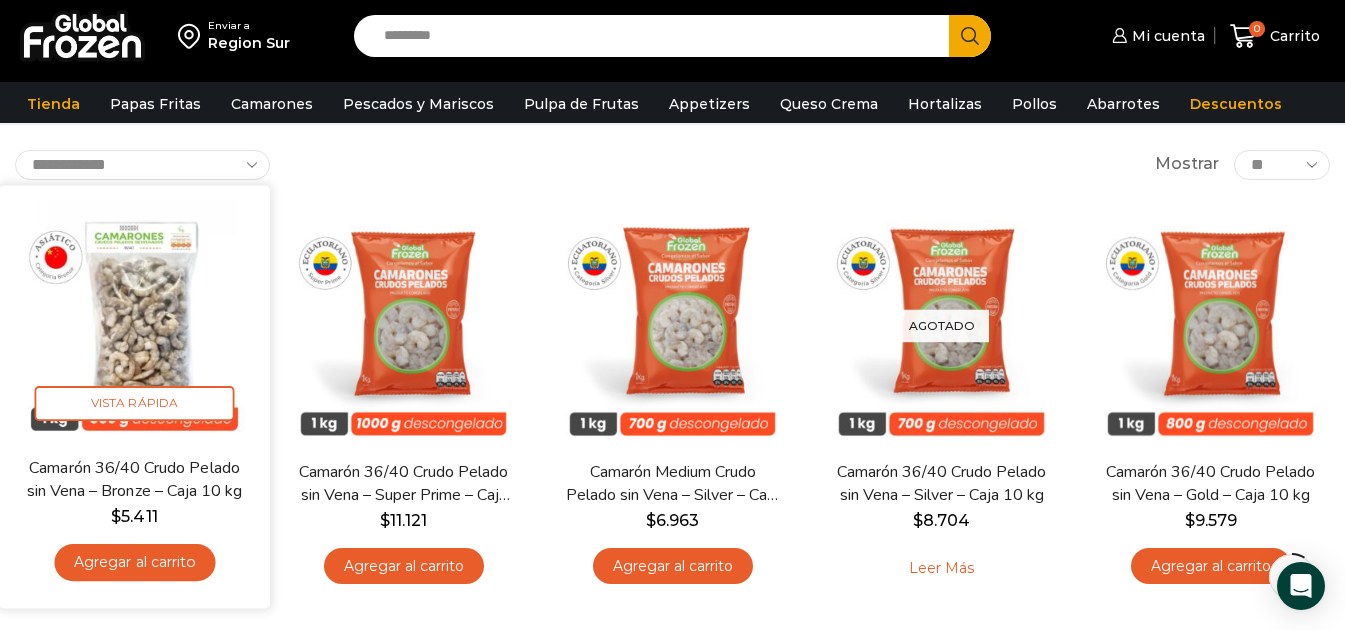 click on "Agregar al carrito" at bounding box center (134, 562) 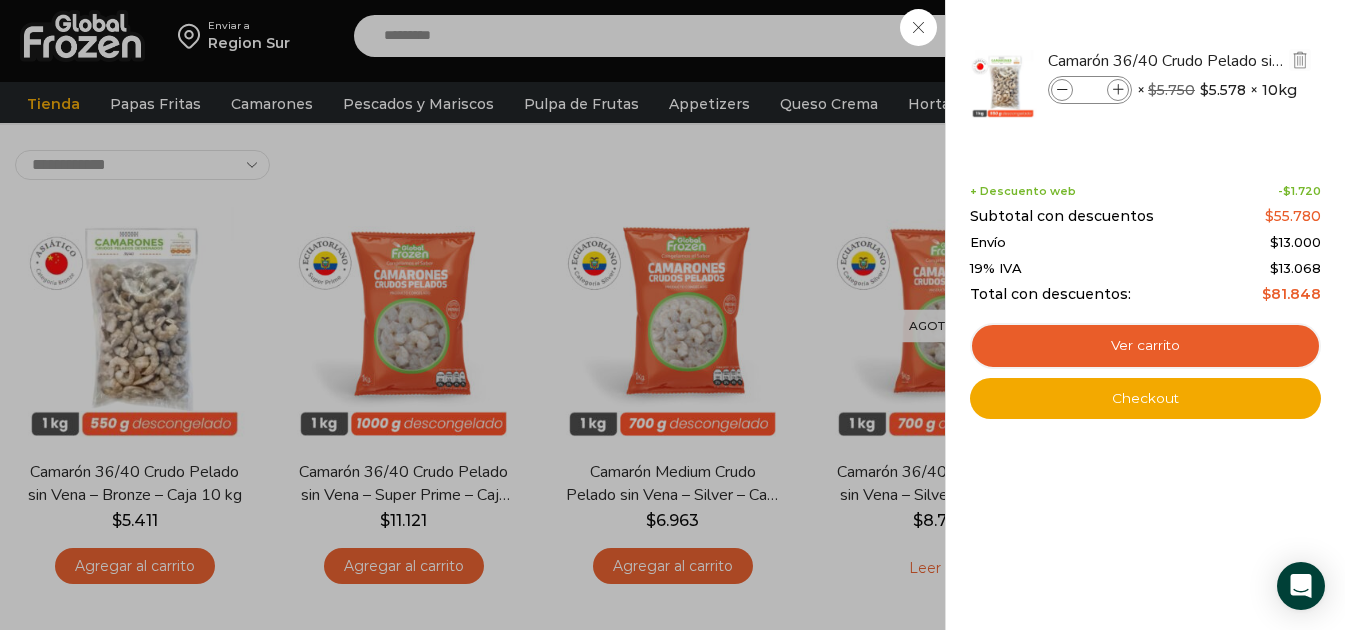 click on "*" at bounding box center [1090, 90] 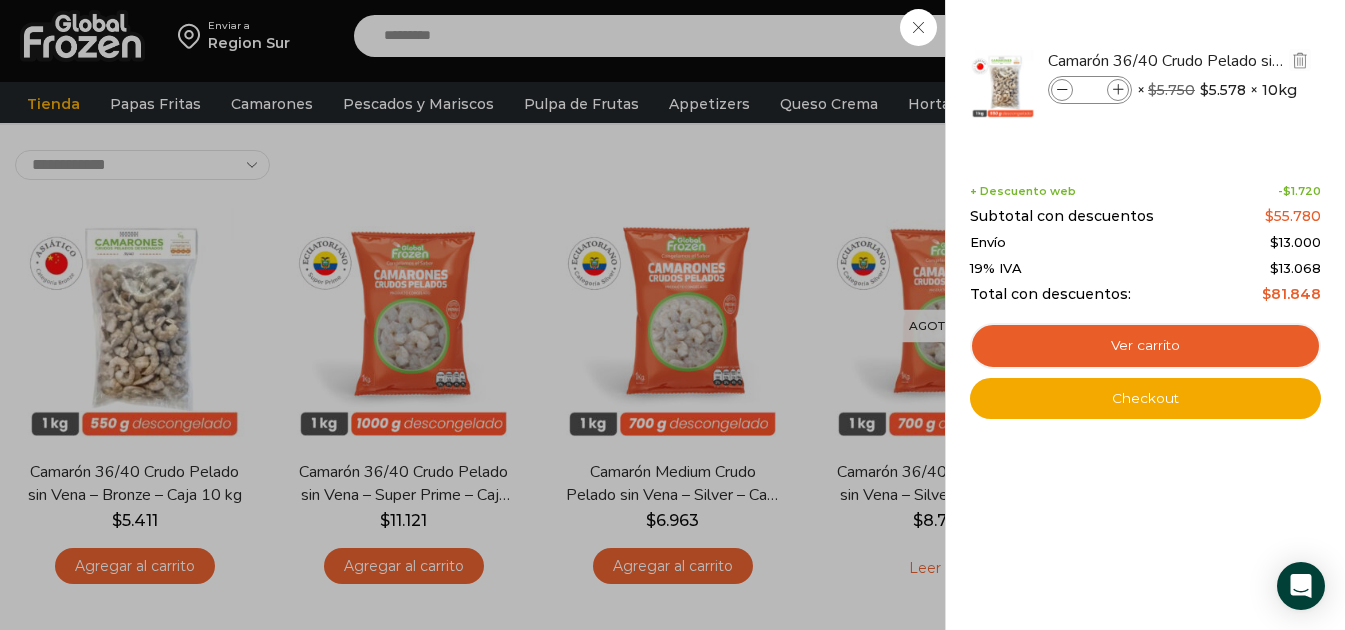 type on "**" 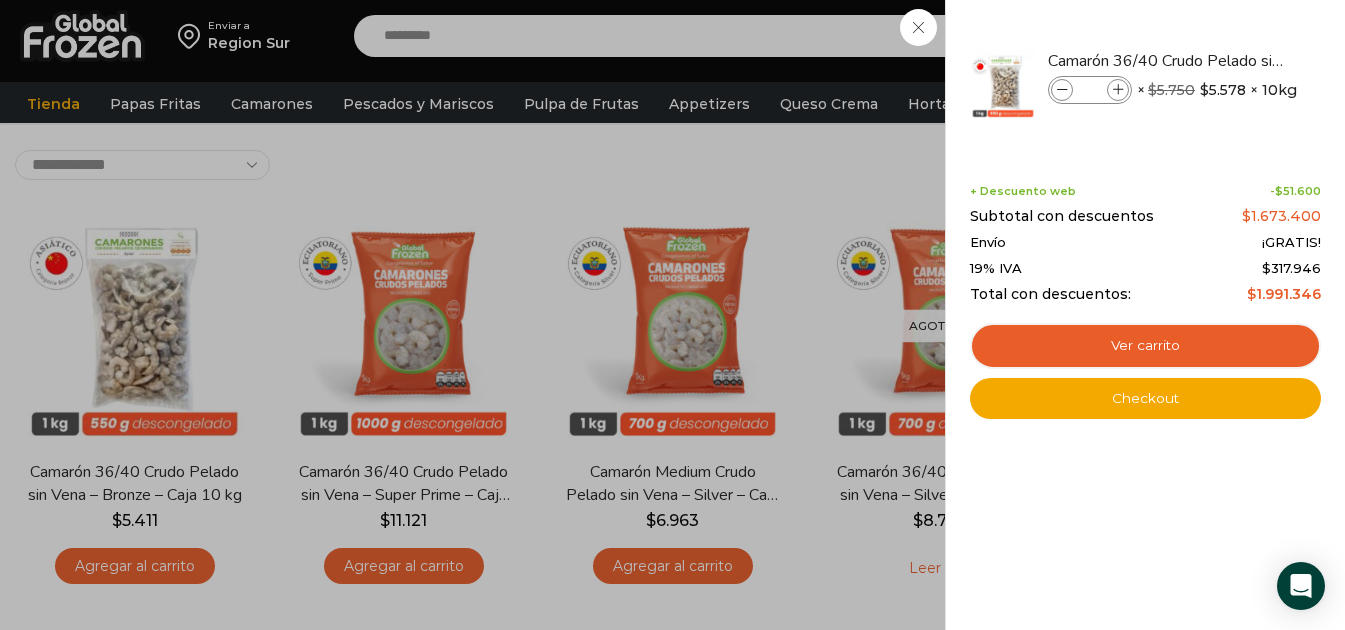 click on "30
Carrito
30
30
Shopping Cart" at bounding box center (1275, 36) 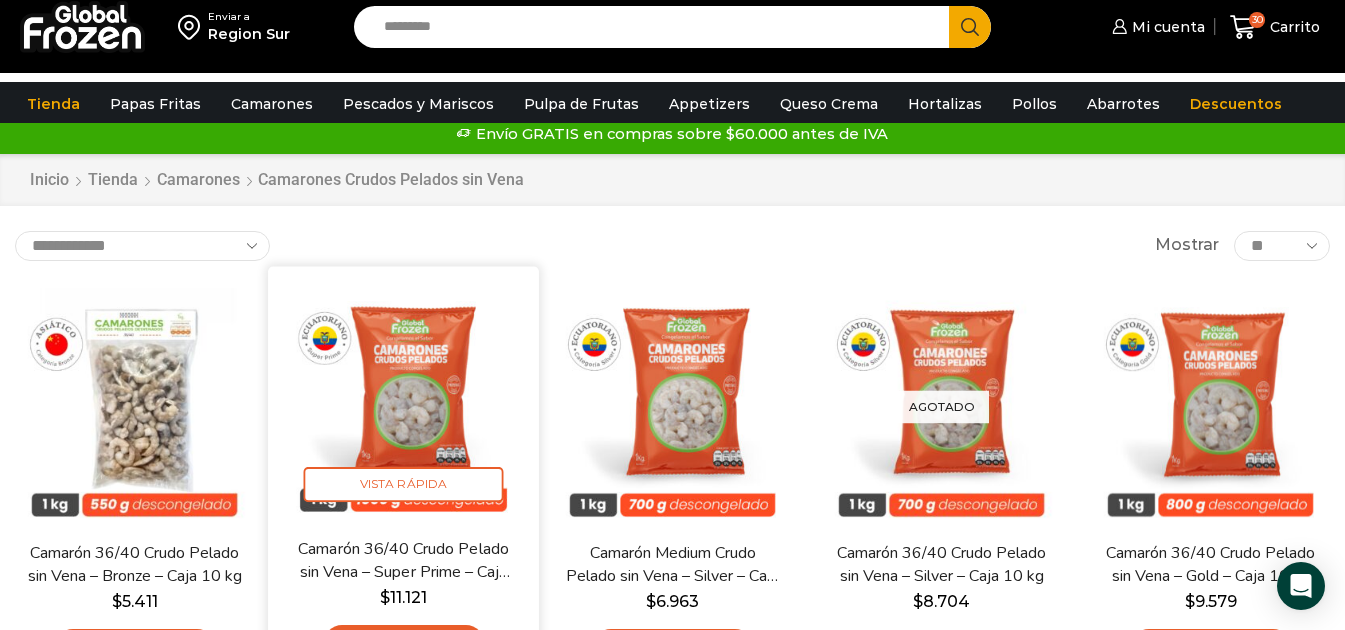 scroll, scrollTop: 0, scrollLeft: 0, axis: both 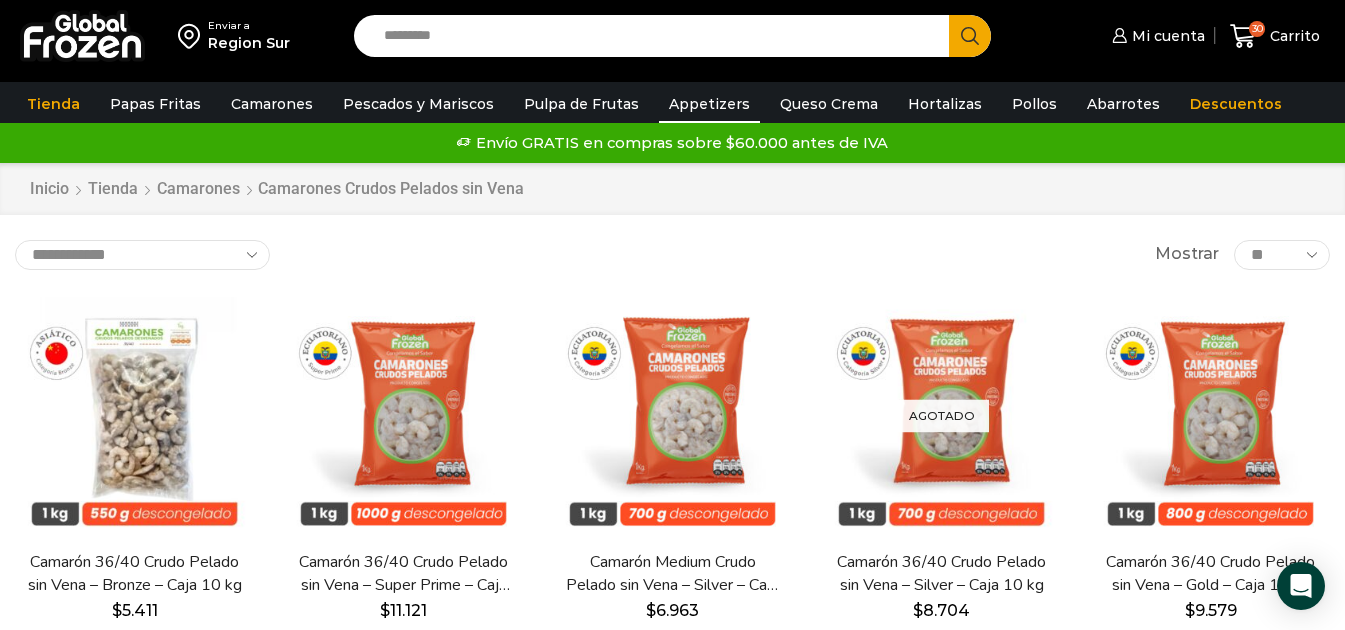 click on "Appetizers" at bounding box center (709, 104) 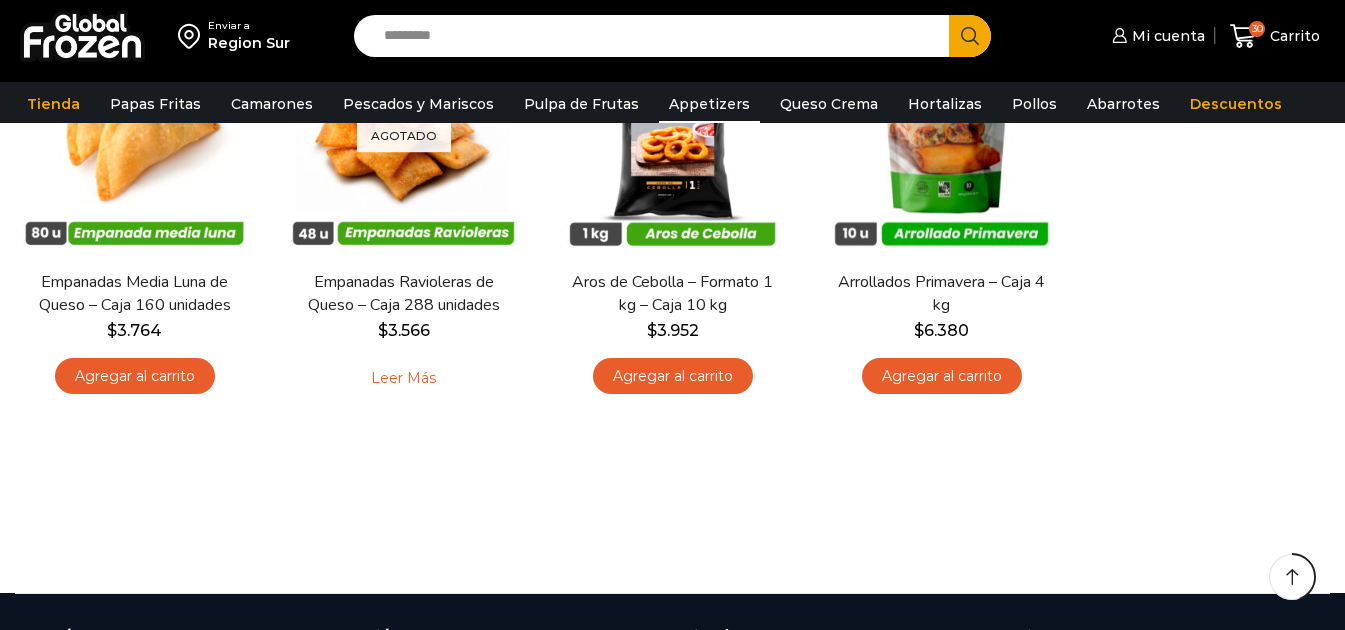 scroll, scrollTop: 300, scrollLeft: 0, axis: vertical 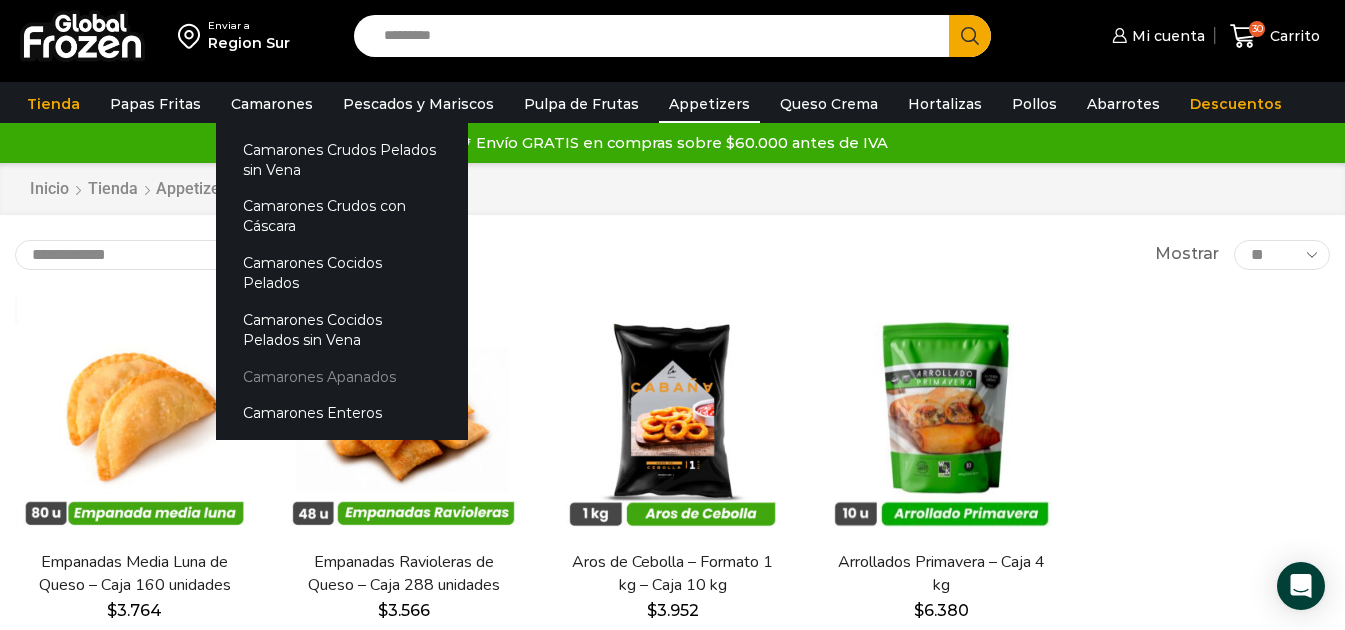 click on "Camarones Apanados" at bounding box center (342, 376) 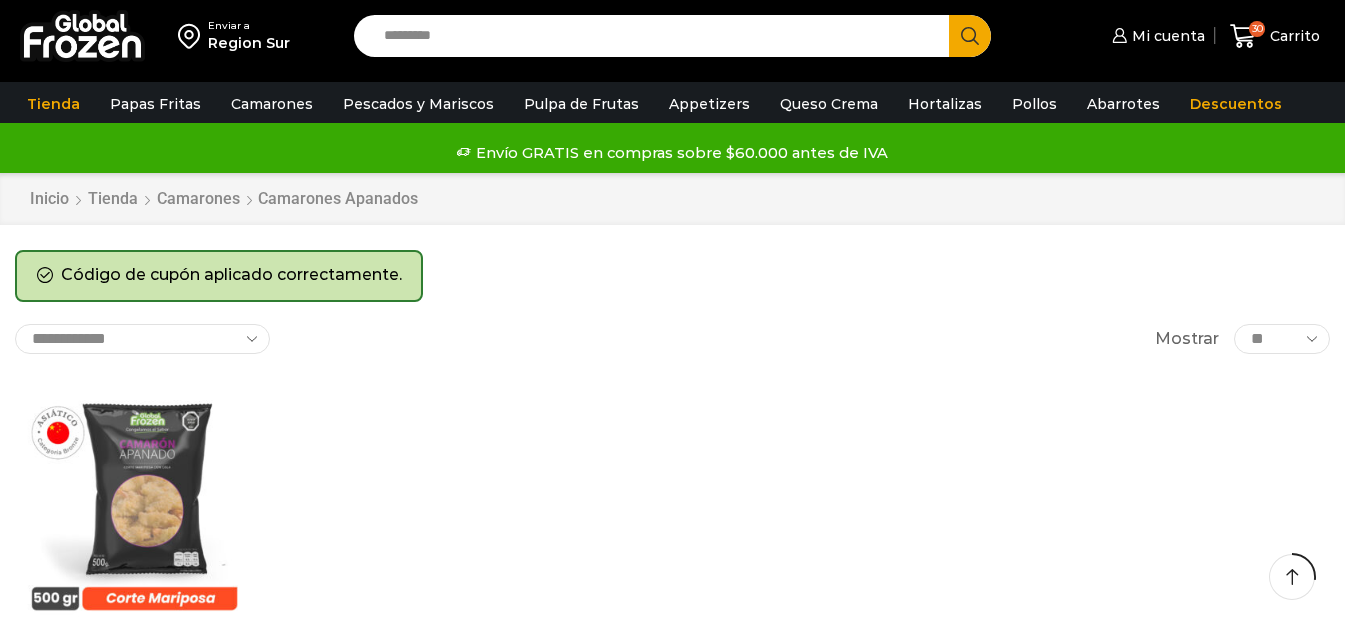 scroll, scrollTop: 200, scrollLeft: 0, axis: vertical 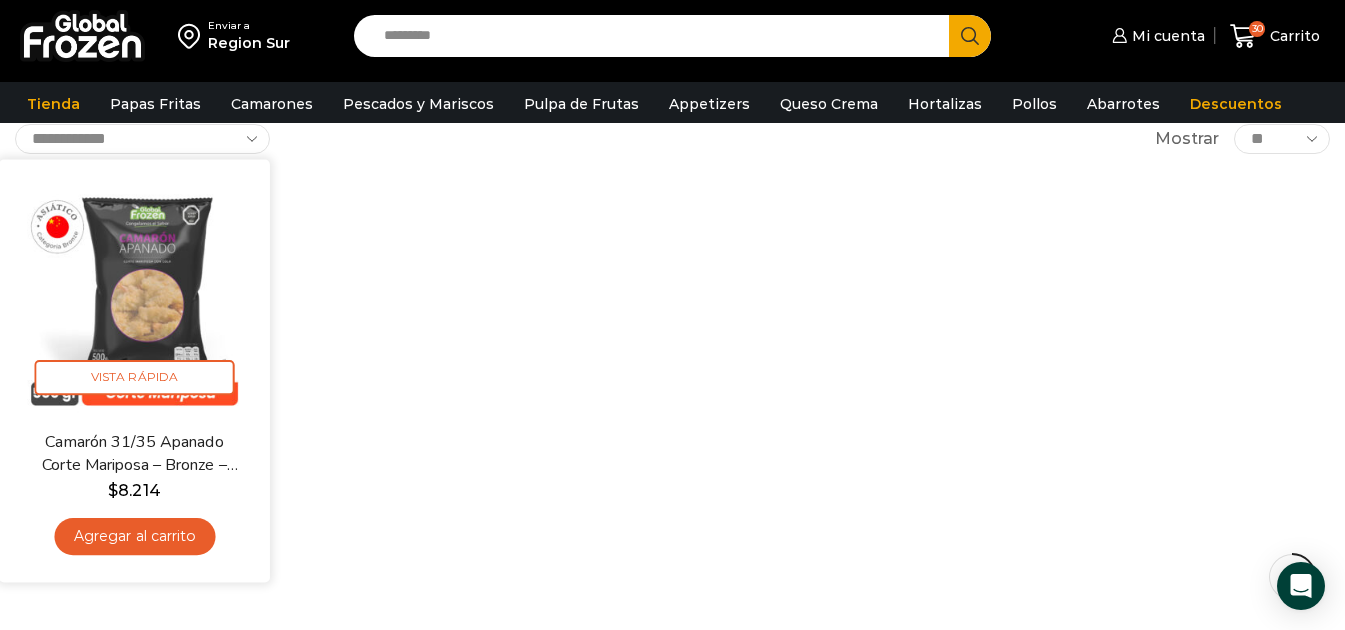 click at bounding box center (134, 295) 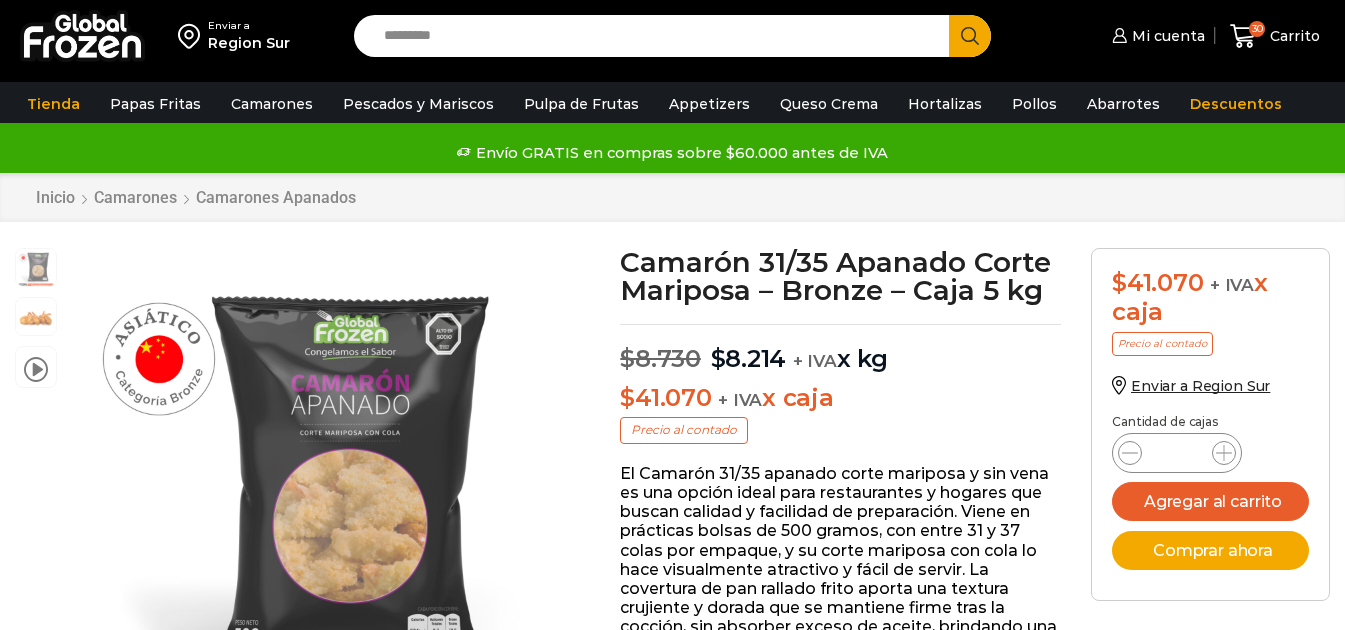 scroll, scrollTop: 1, scrollLeft: 0, axis: vertical 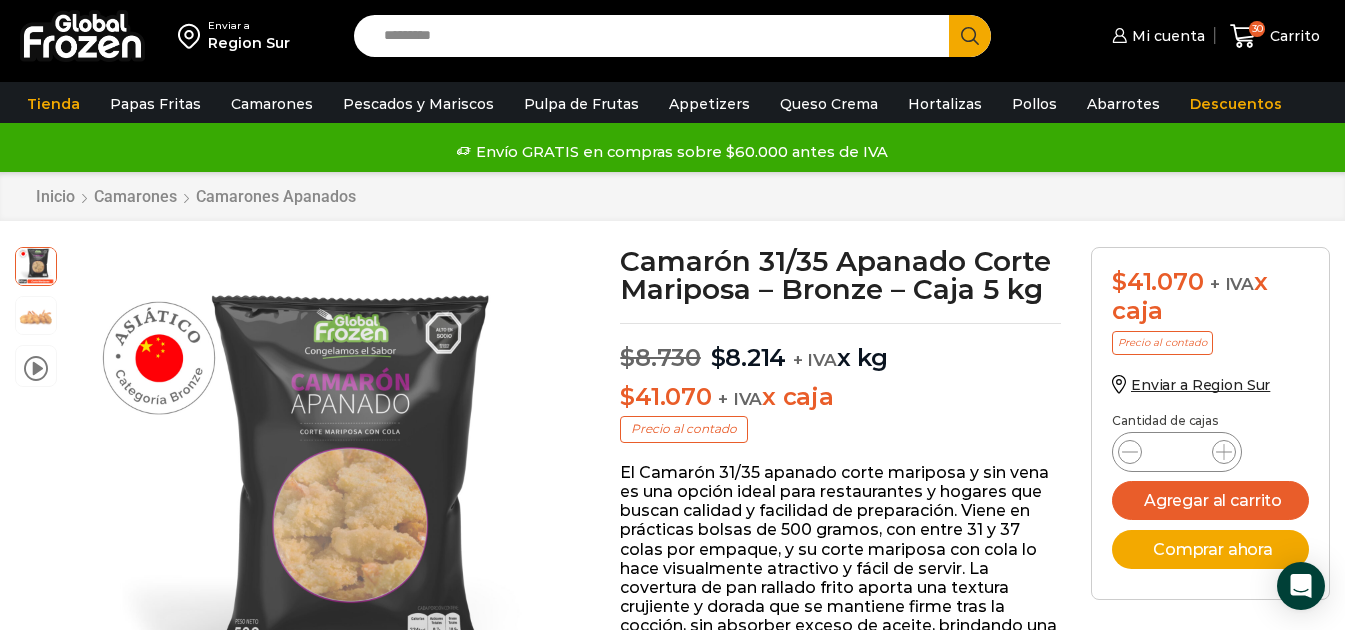 click on "*" at bounding box center [1177, 452] 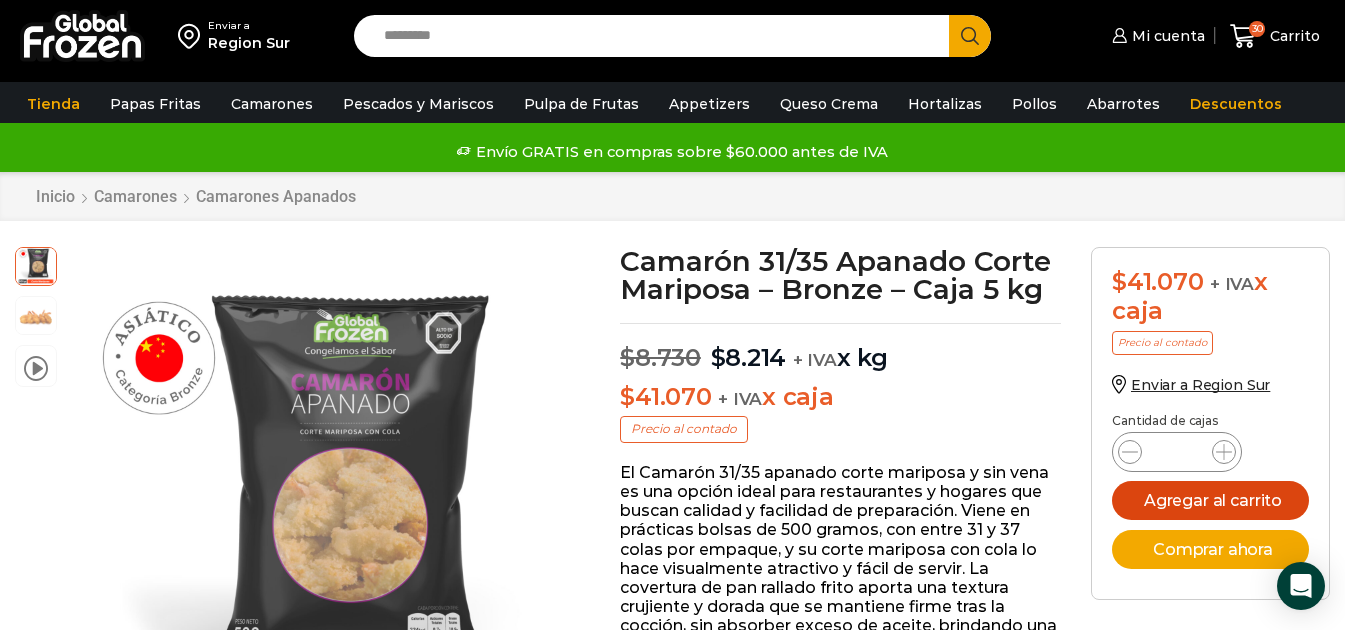type on "**" 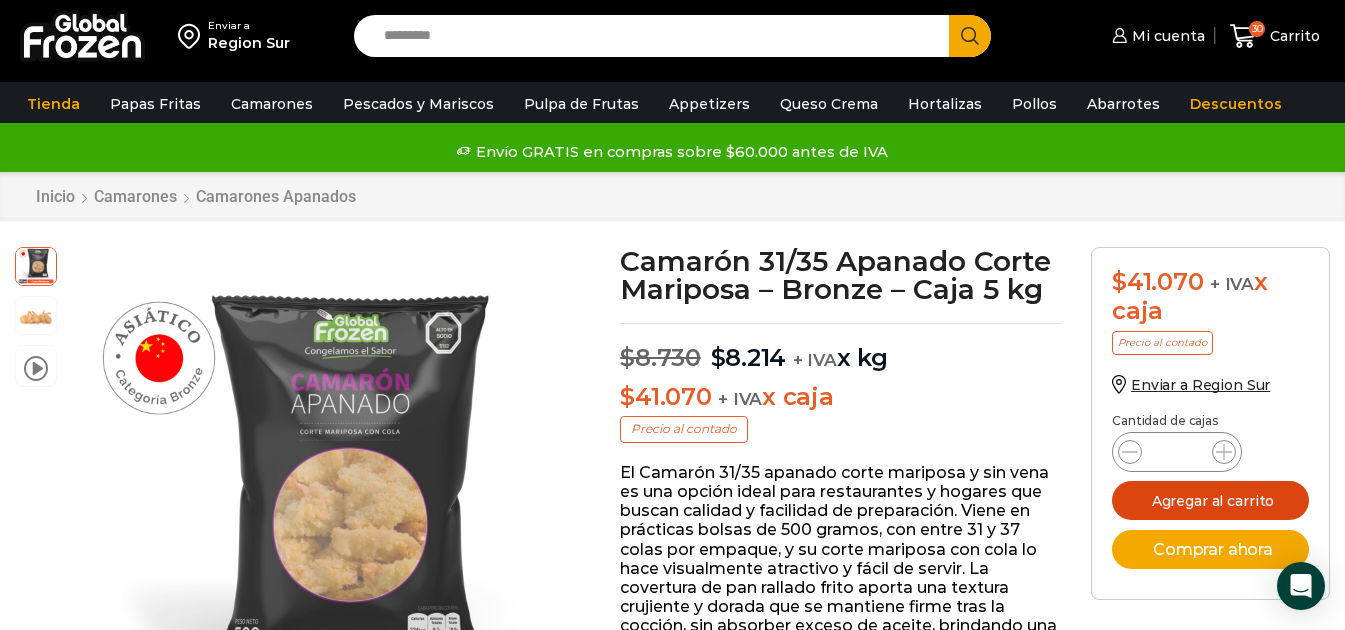 click on "Agregar al carrito" at bounding box center (1210, 500) 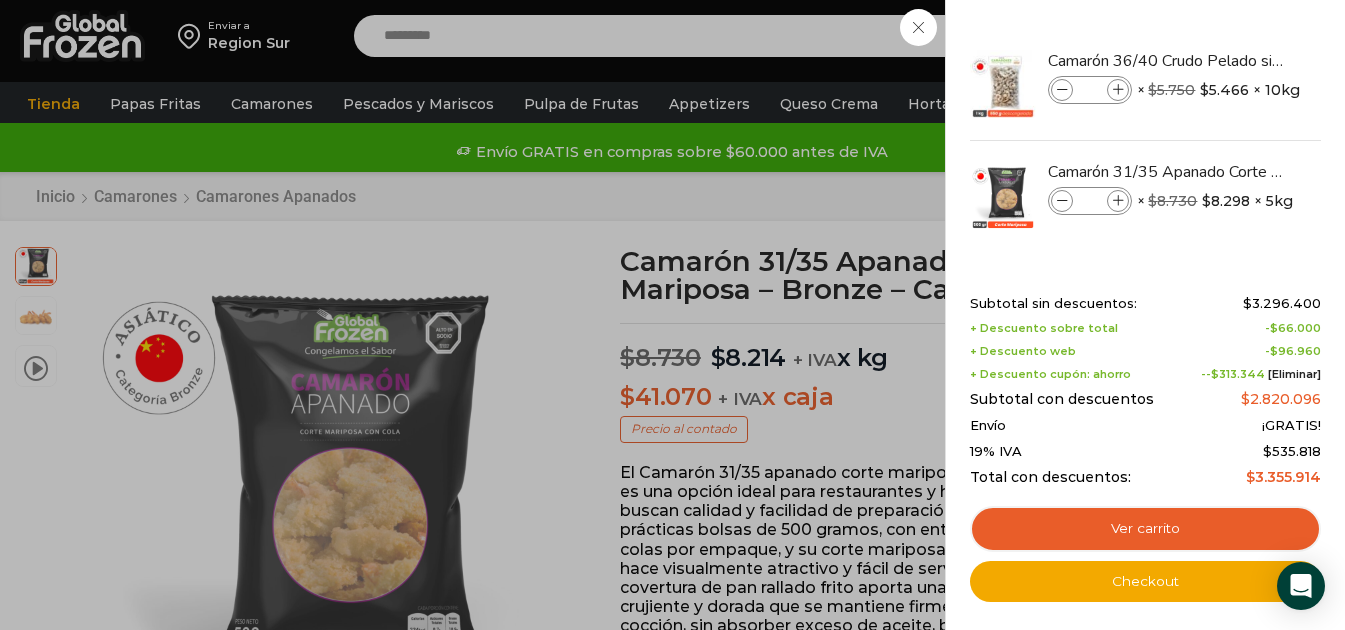 click on "66
Carrito
66
66
Shopping Cart" at bounding box center (1275, 36) 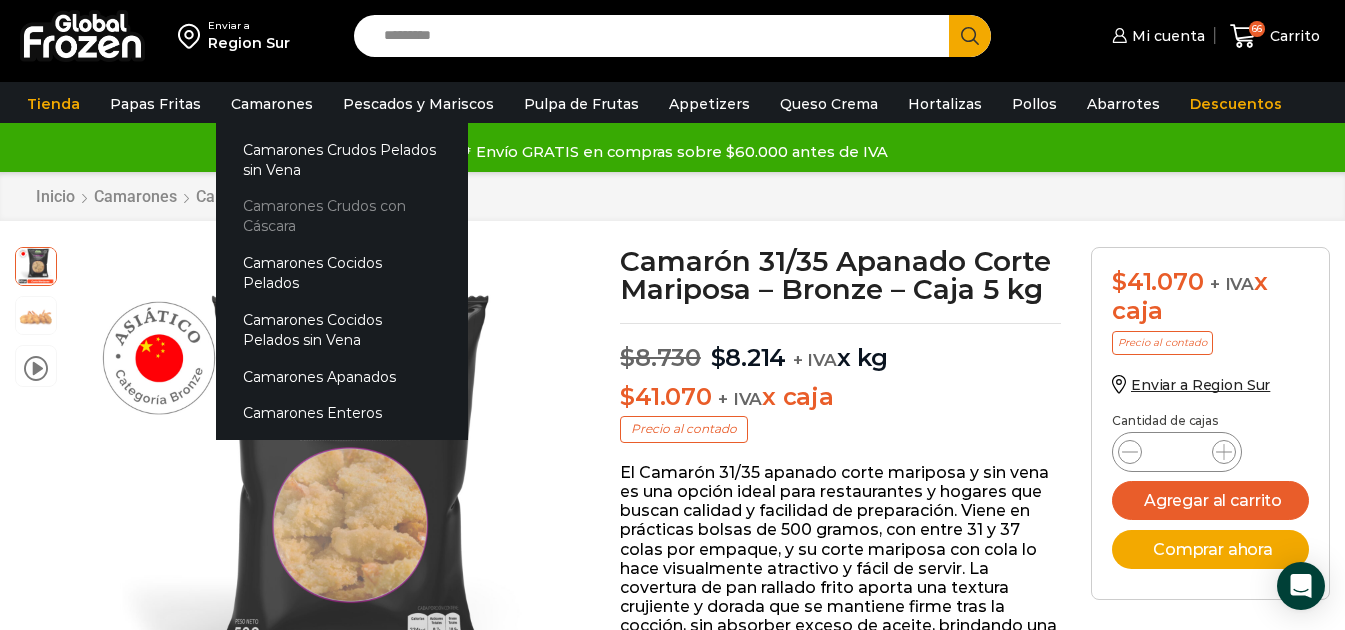 click on "Camarones Crudos con Cáscara" at bounding box center [342, 216] 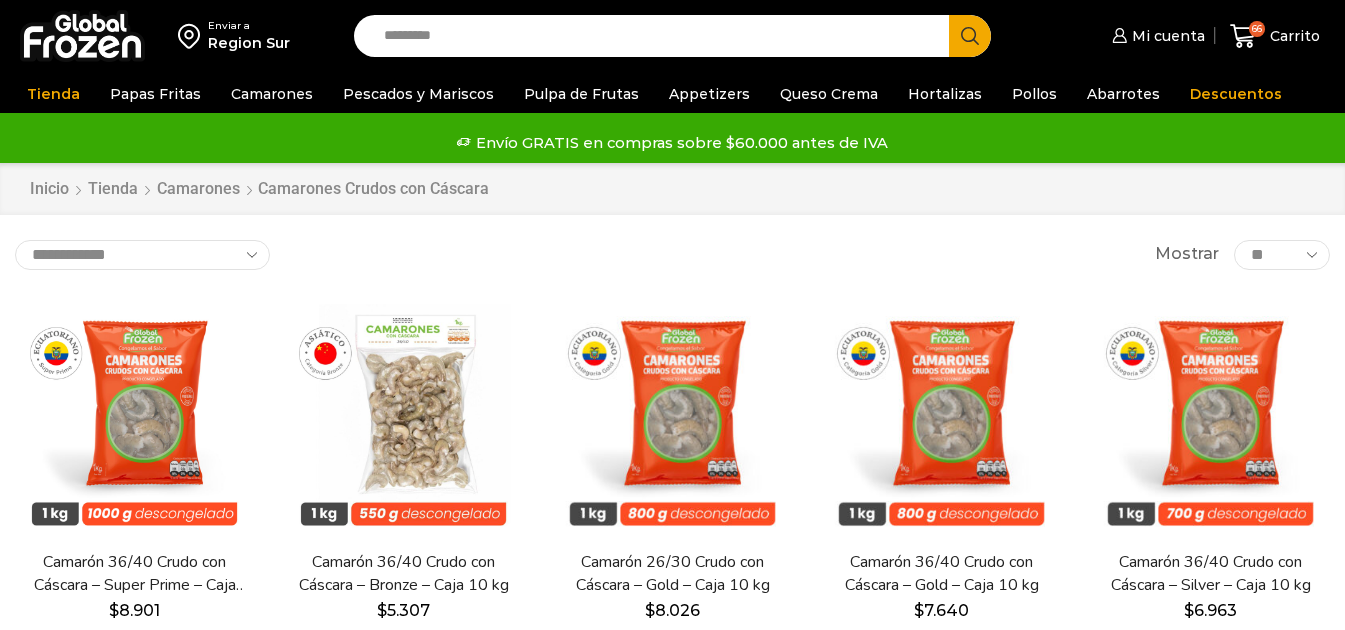 scroll, scrollTop: 0, scrollLeft: 0, axis: both 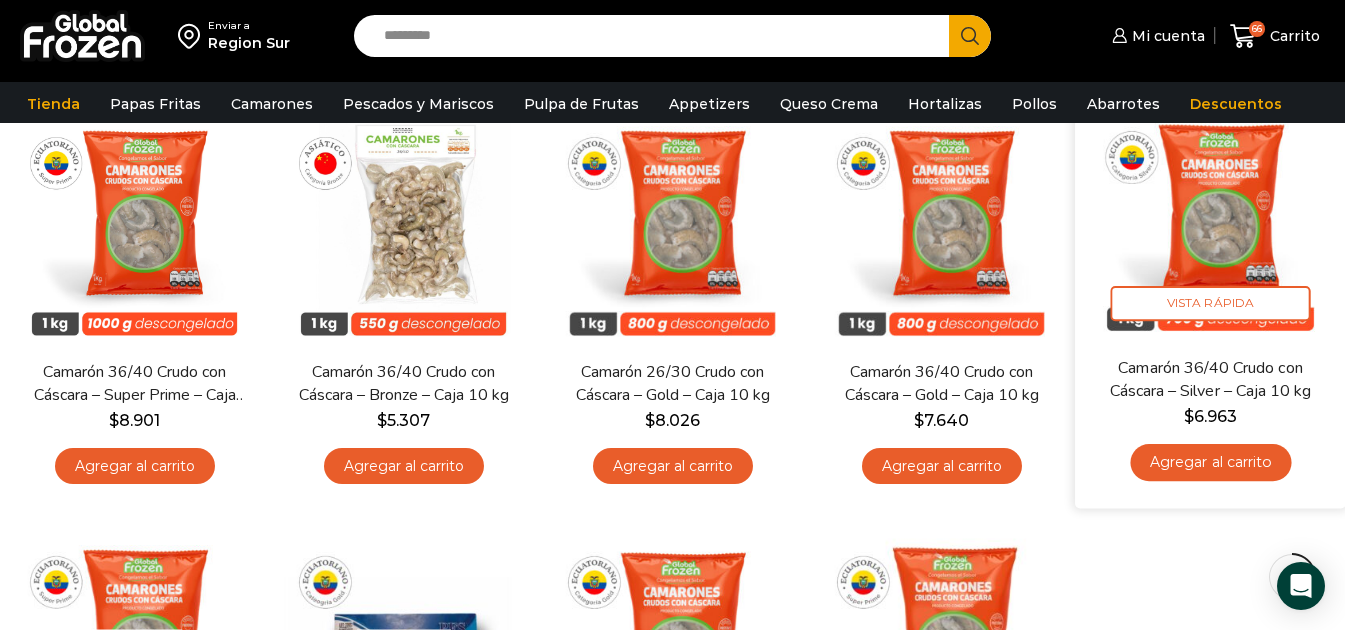 click at bounding box center (1210, 220) 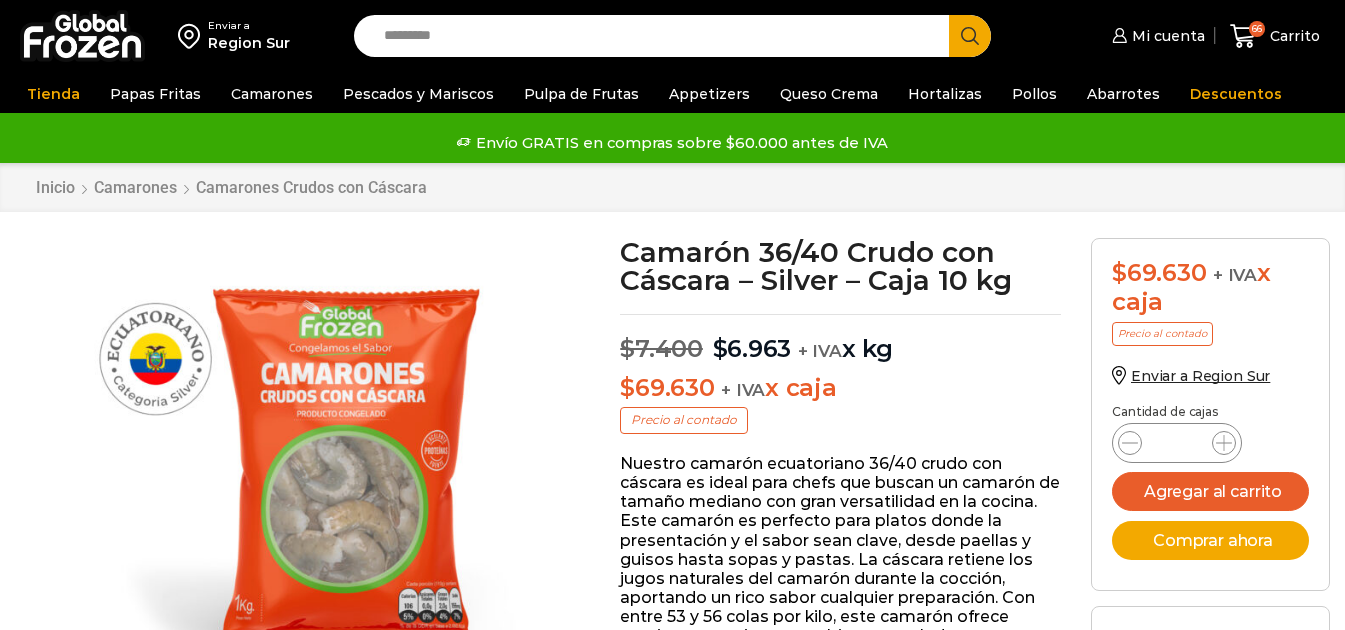 scroll, scrollTop: 0, scrollLeft: 0, axis: both 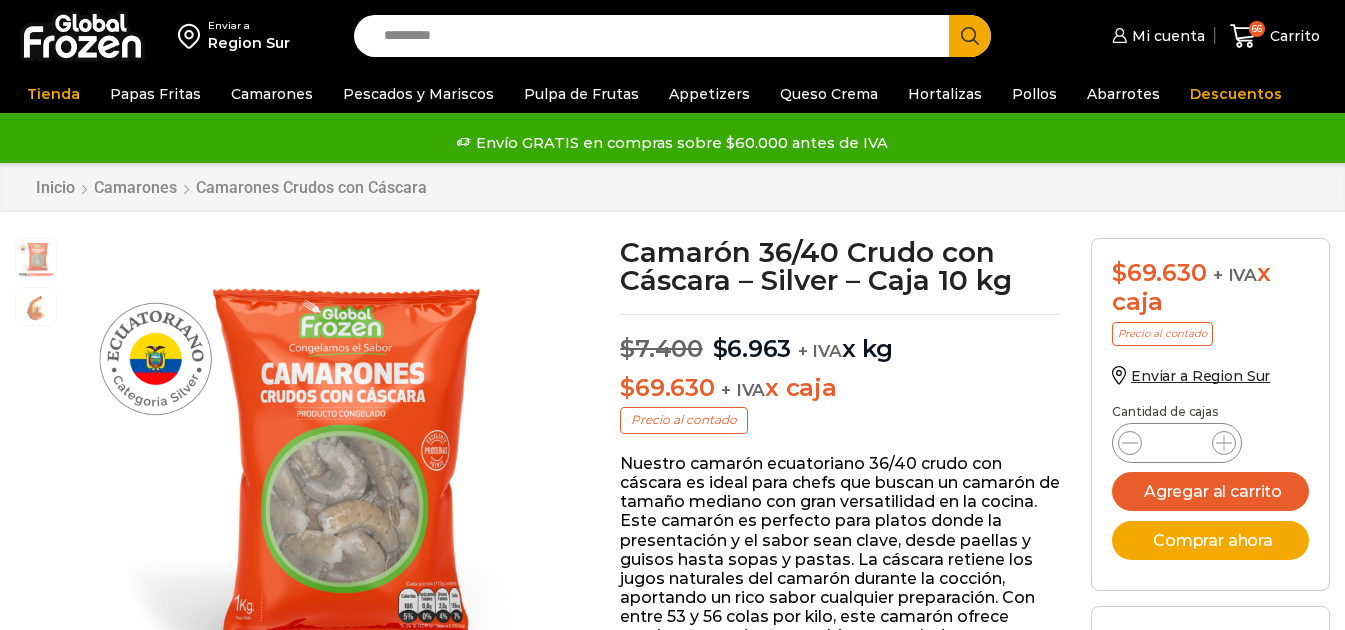click on "*" at bounding box center (1177, 443) 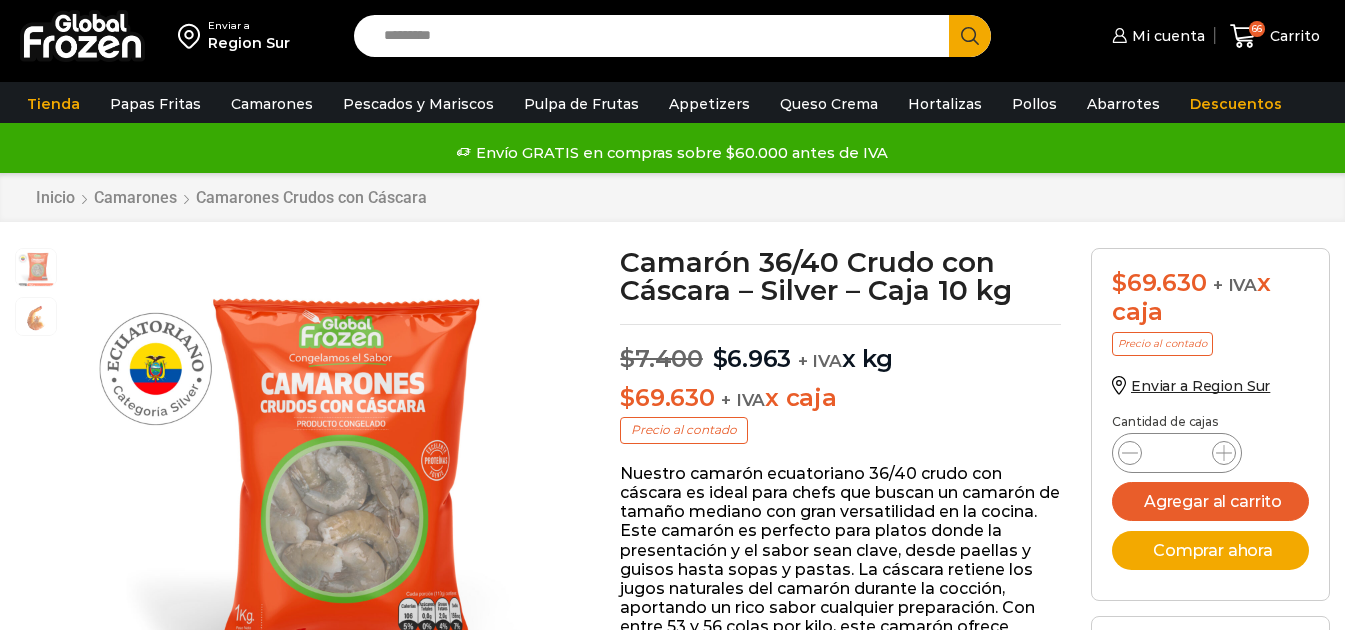 scroll, scrollTop: 1, scrollLeft: 0, axis: vertical 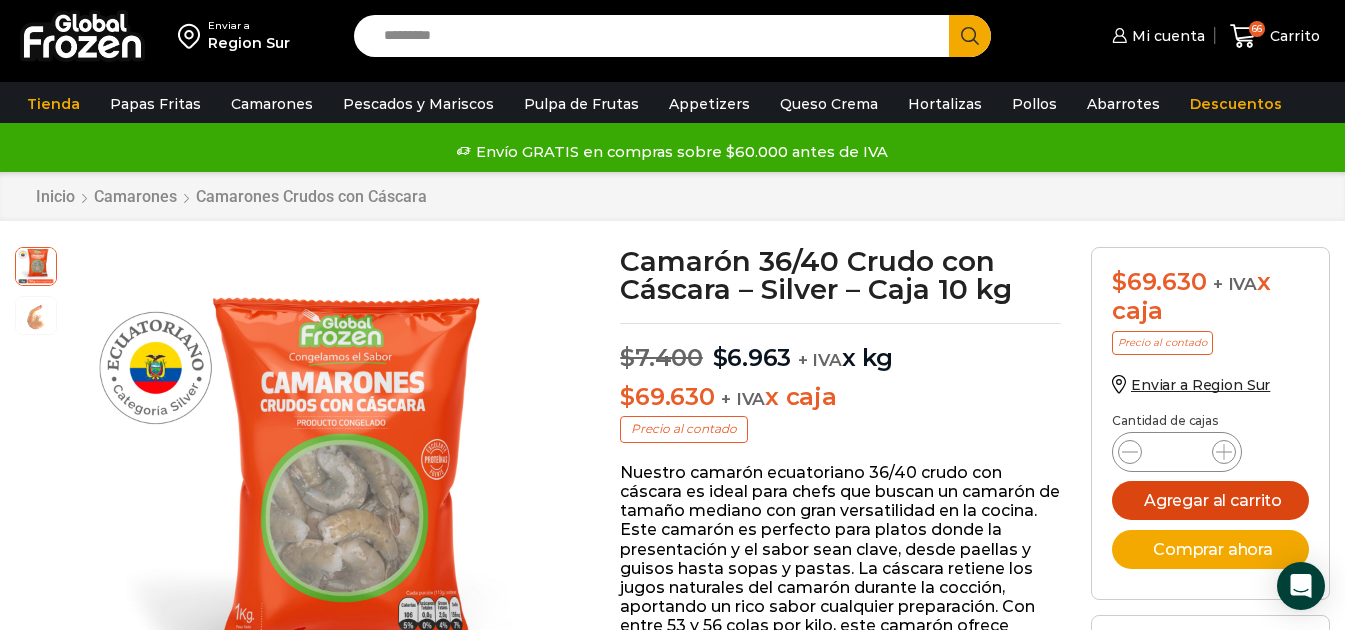 type on "*" 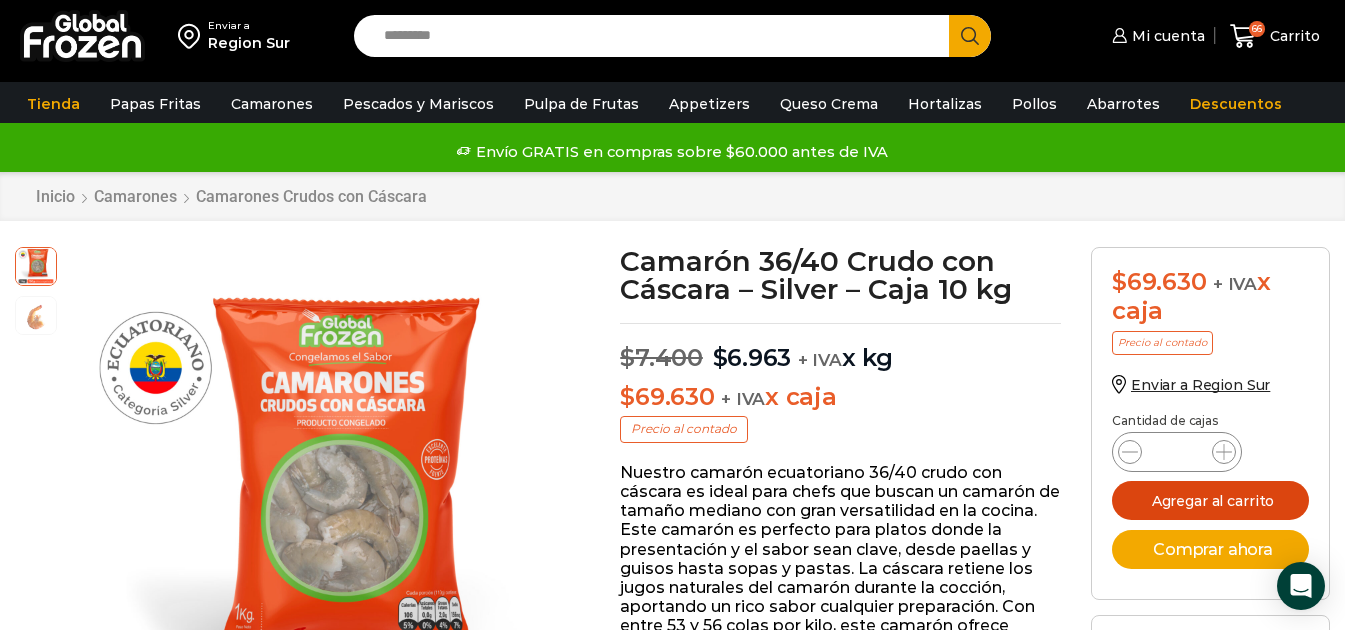 click on "Agregar al carrito" at bounding box center (1210, 500) 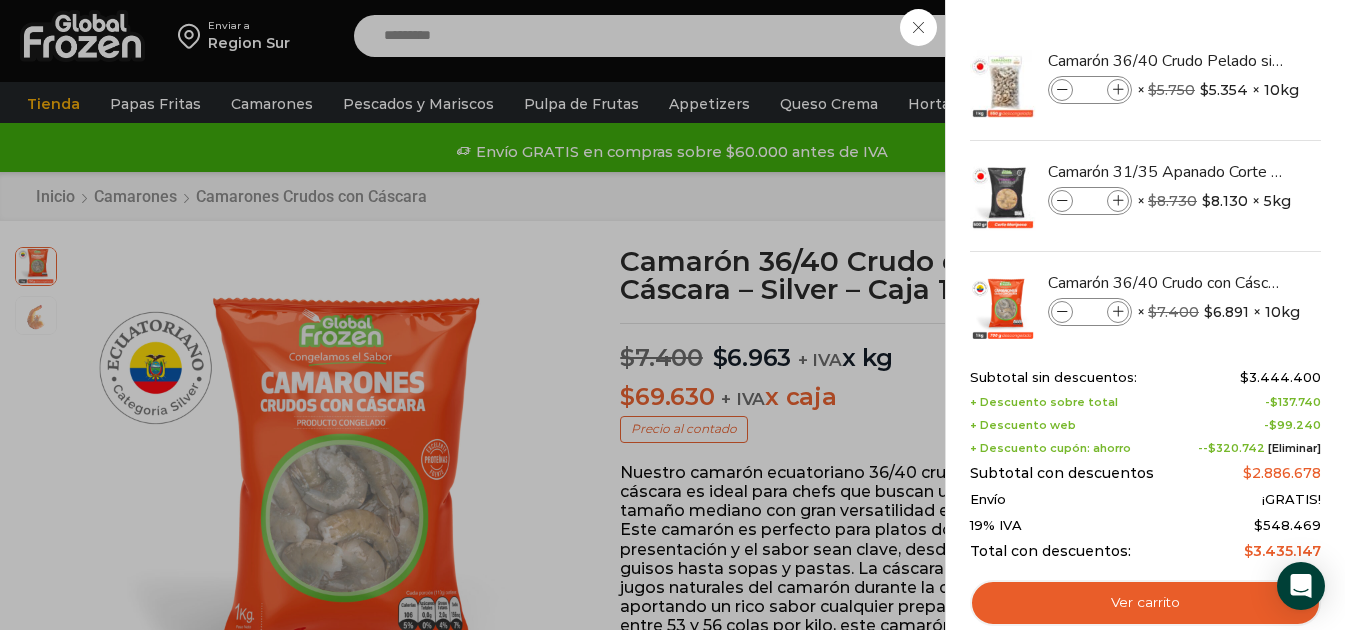click on "68
Carrito
68
68
Shopping Cart" at bounding box center [1275, 36] 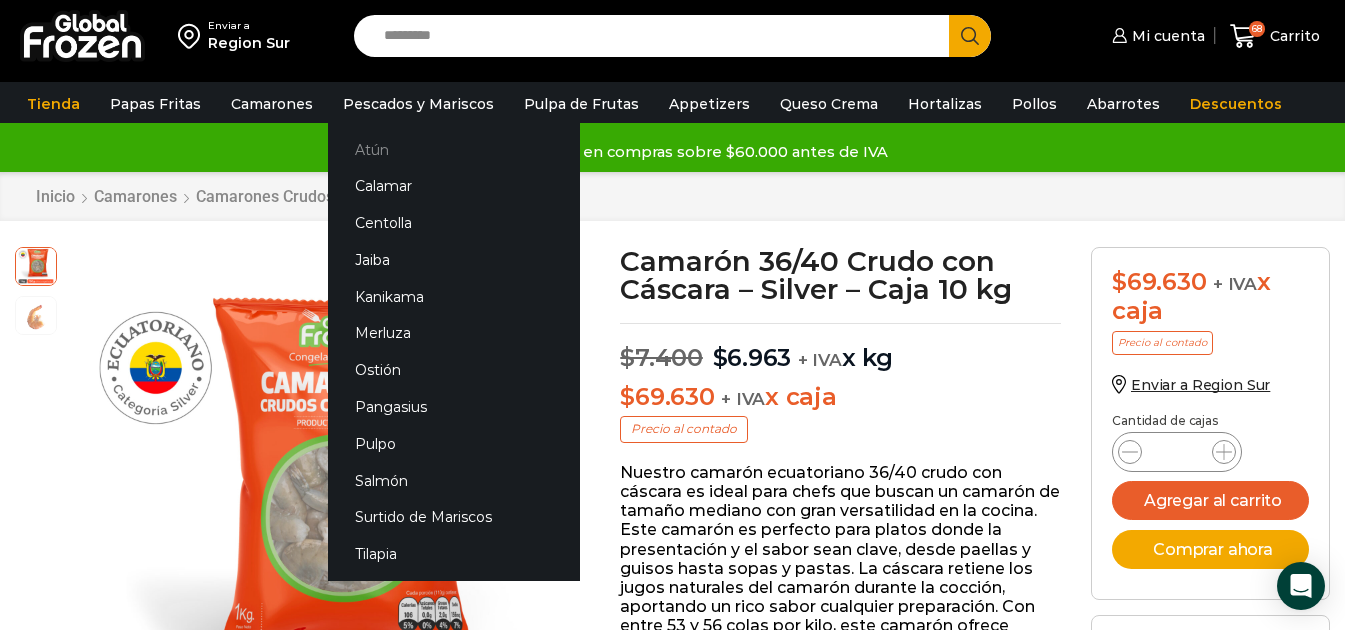 click on "Atún" at bounding box center (454, 149) 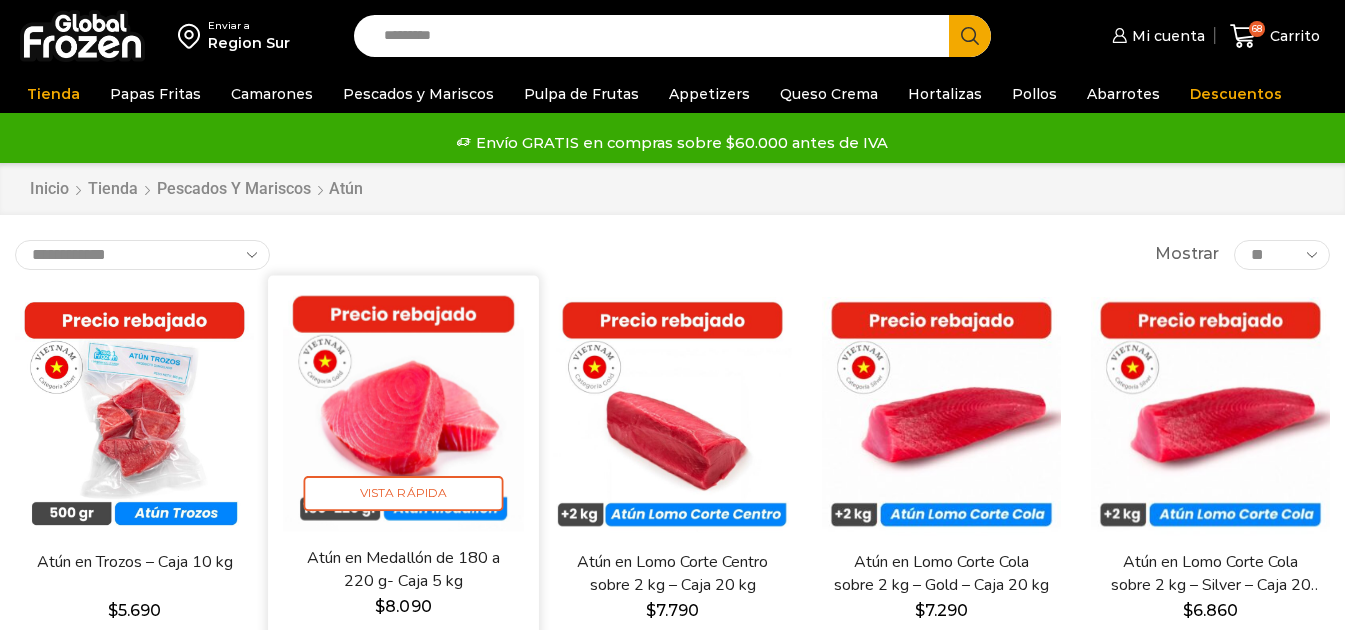 scroll, scrollTop: 0, scrollLeft: 0, axis: both 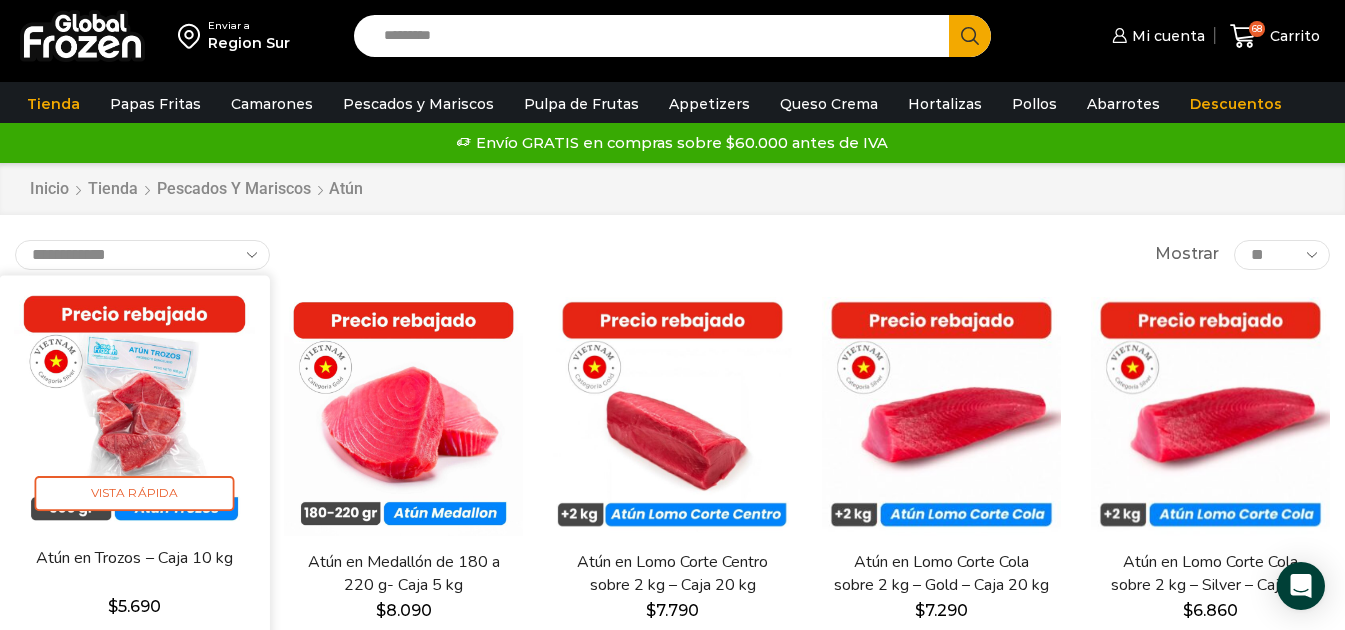 click at bounding box center [134, 410] 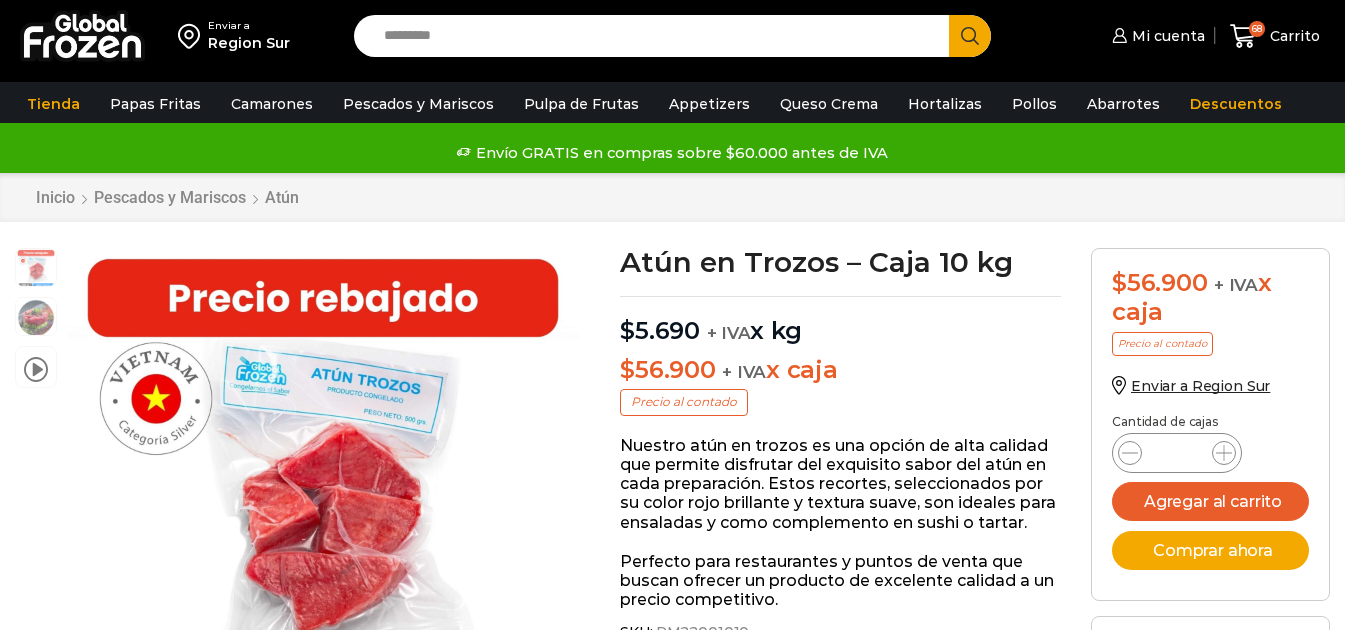scroll, scrollTop: 1, scrollLeft: 0, axis: vertical 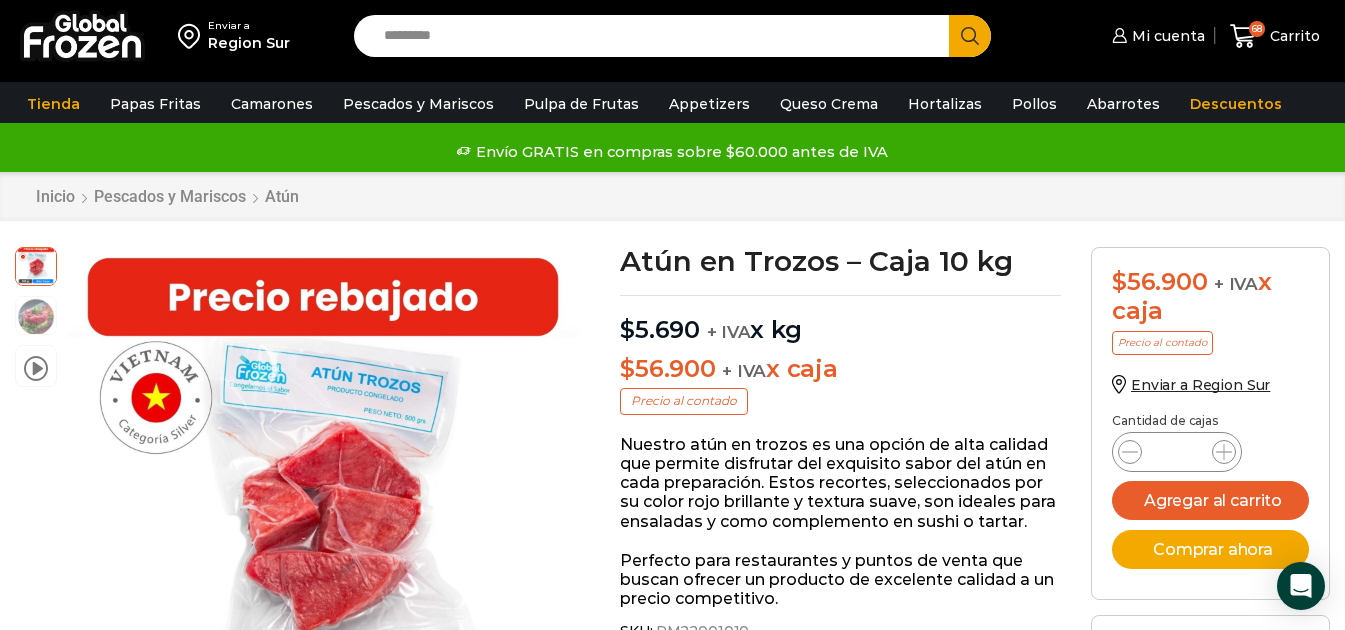 click on "Atún en Trozos - Caja 10 kg cantidad
*" at bounding box center [1177, 452] 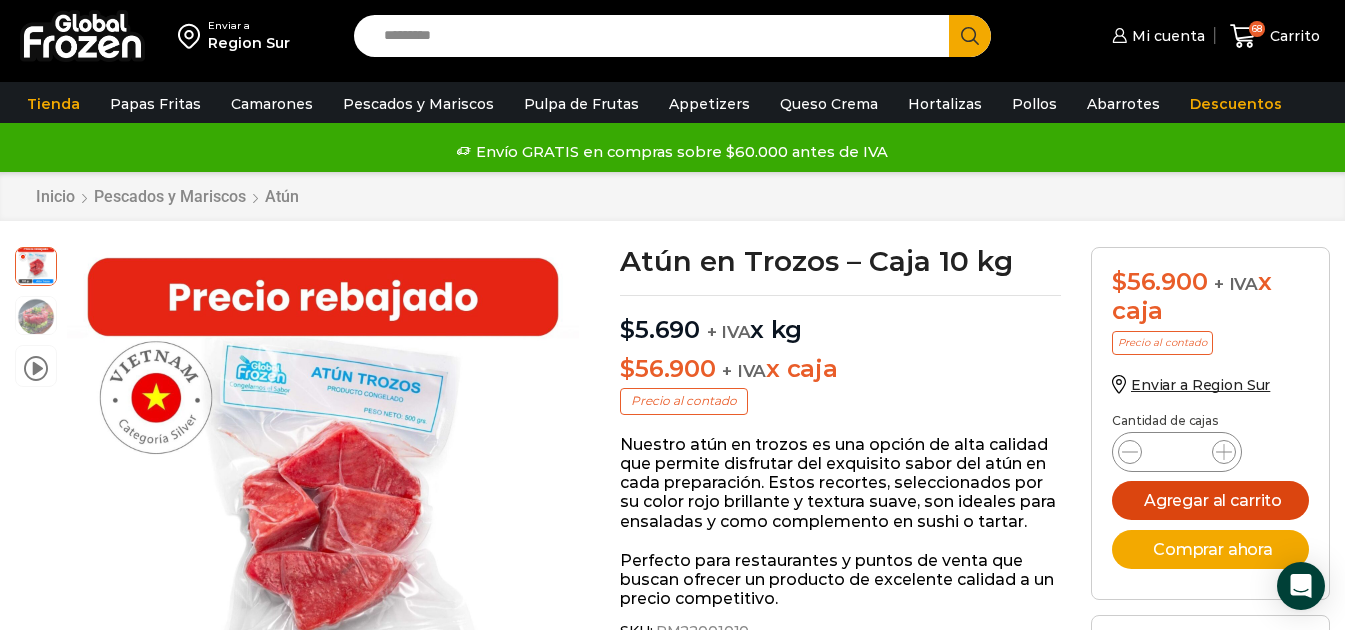 type on "**" 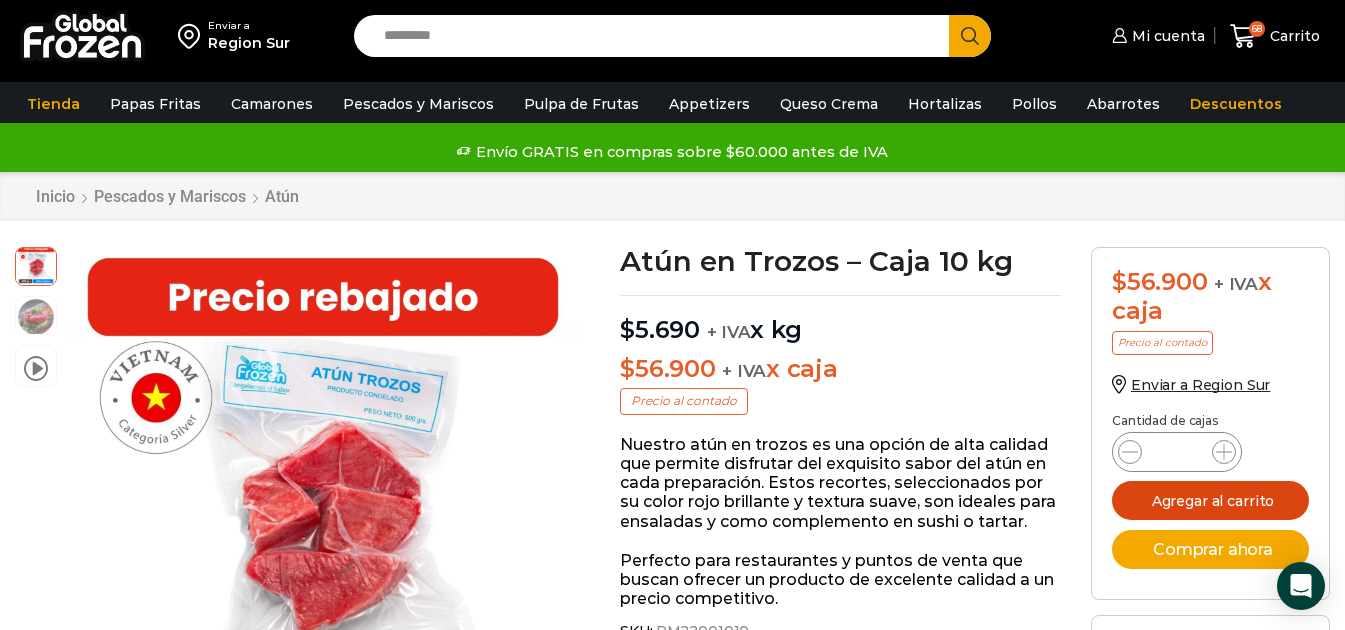 click on "Agregar al carrito" at bounding box center [1210, 500] 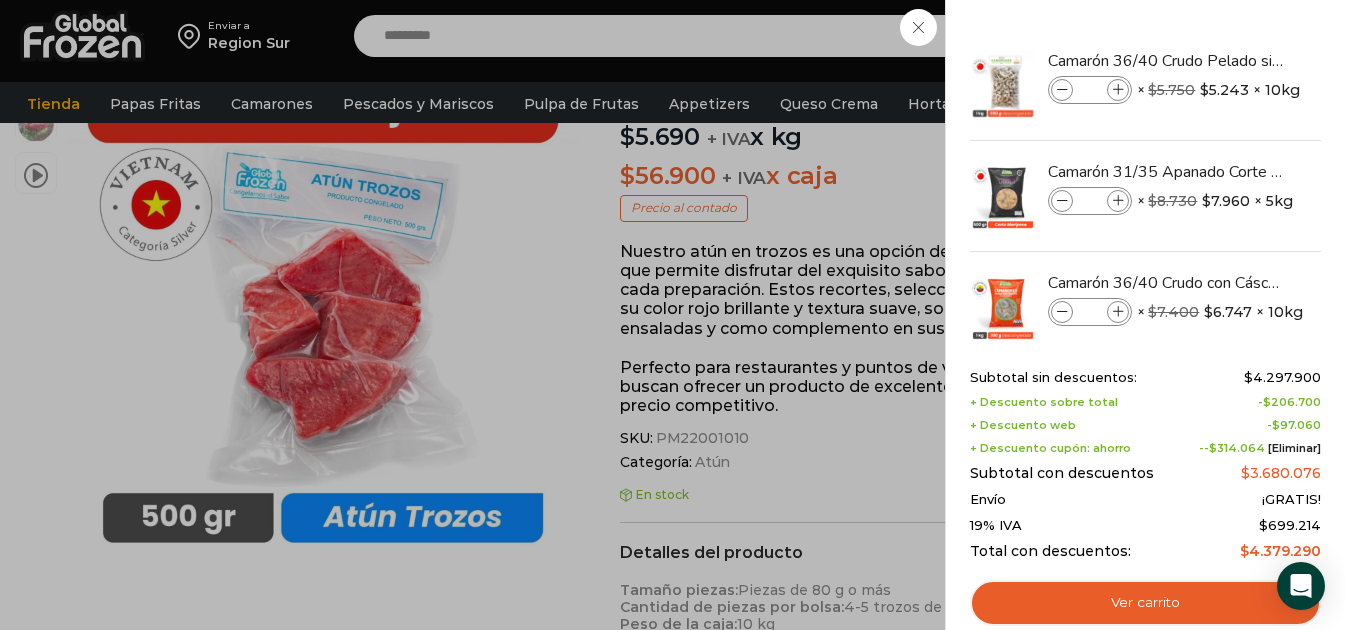 scroll, scrollTop: 0, scrollLeft: 0, axis: both 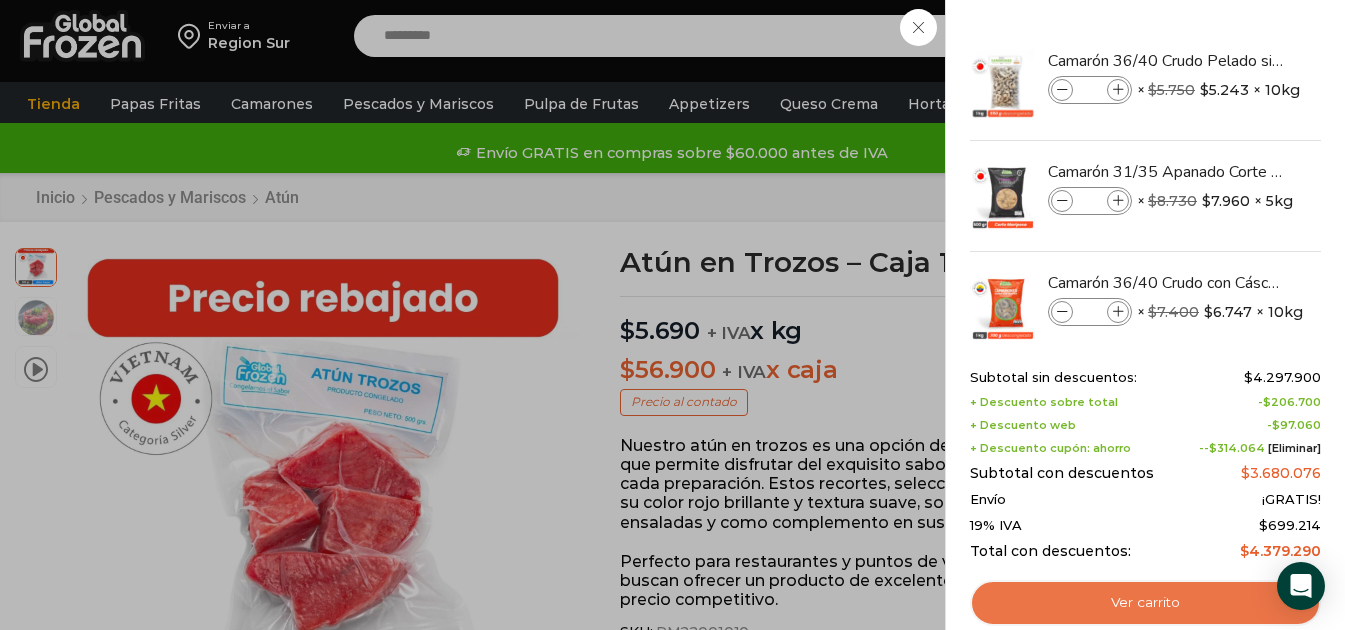 click on "Ver carrito" at bounding box center (1145, 603) 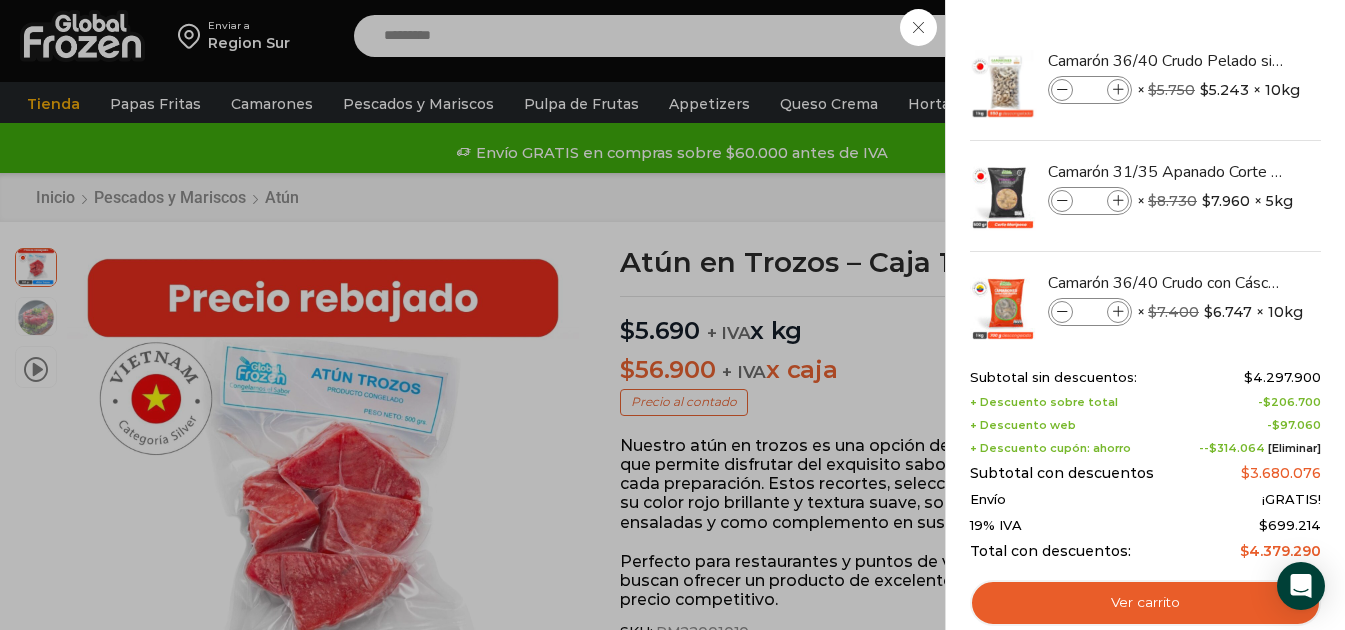 click on "83
Carrito
83
83
Shopping Cart" at bounding box center (1275, 36) 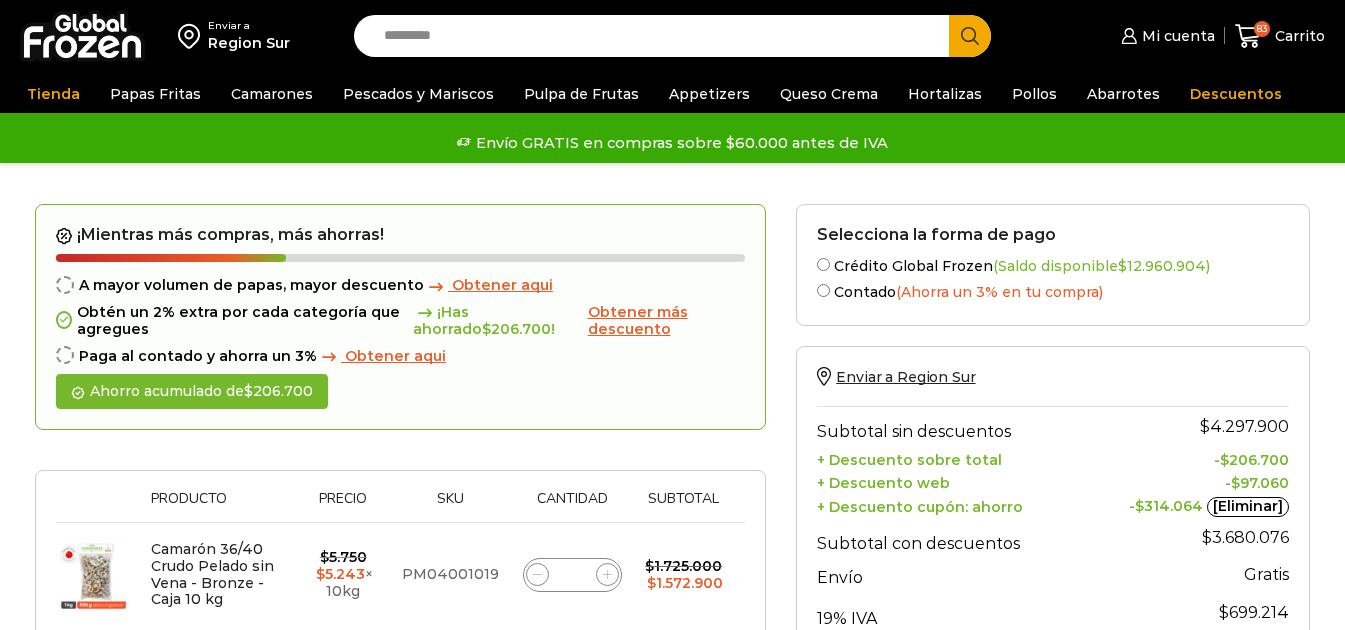 scroll, scrollTop: 0, scrollLeft: 0, axis: both 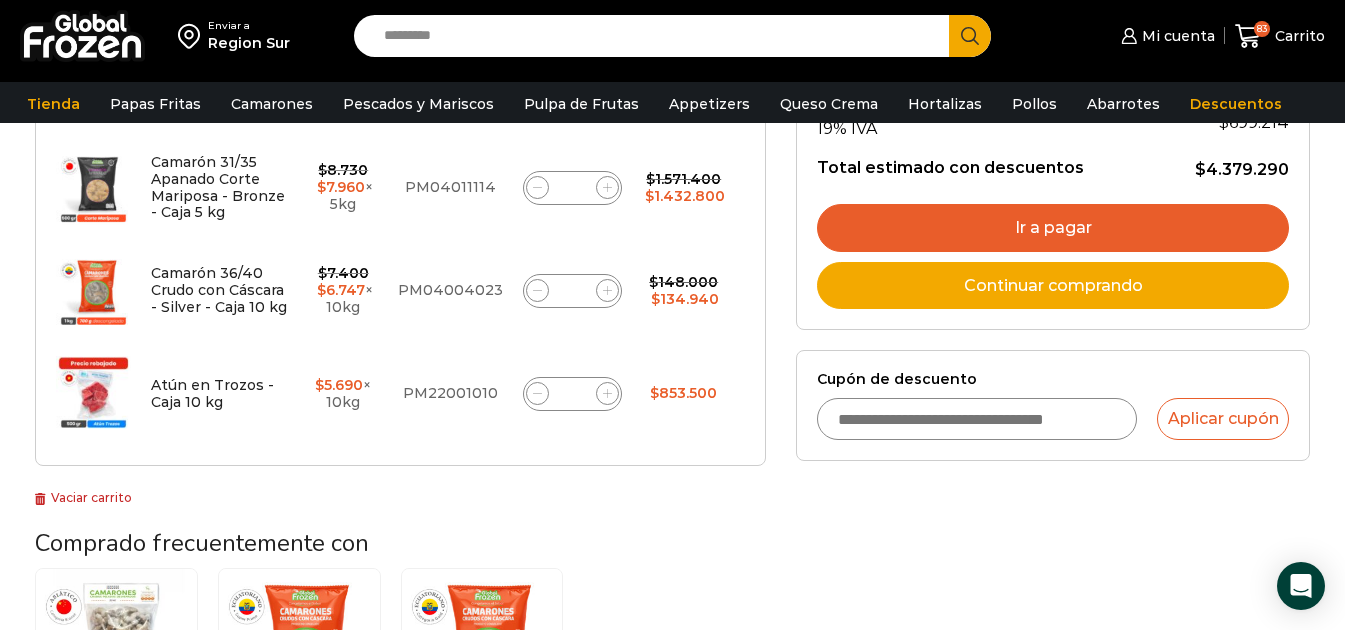 click on "Continuar comprando" at bounding box center (1053, 286) 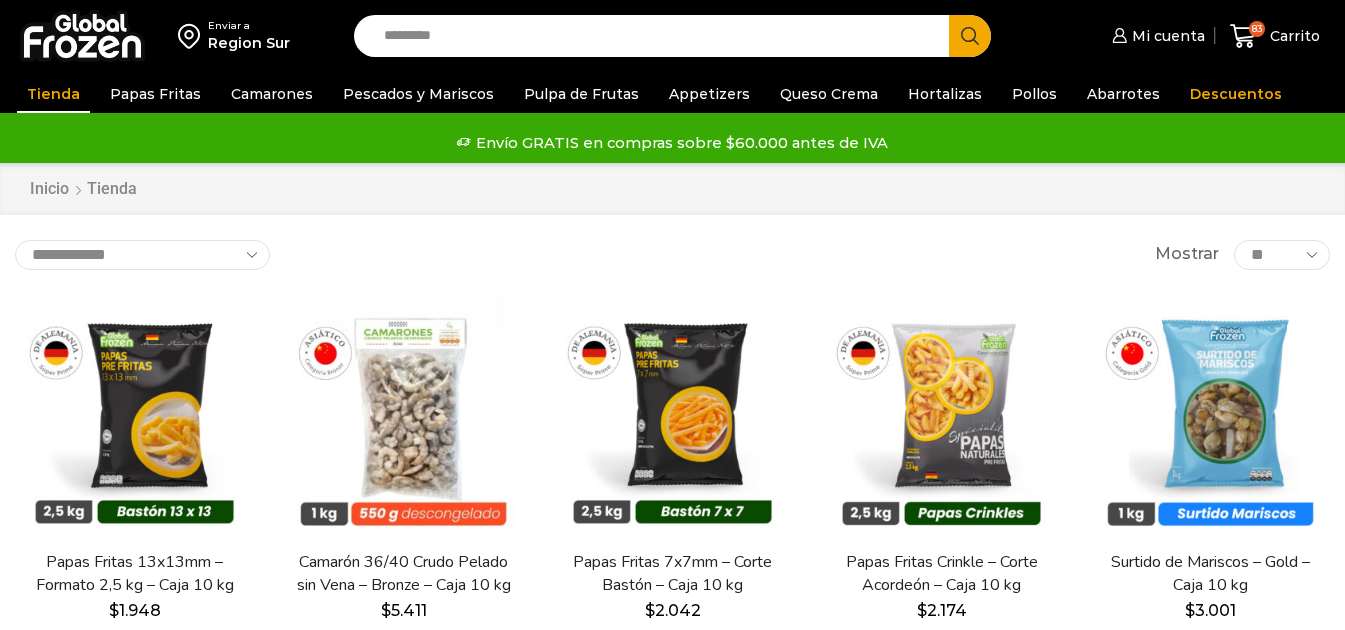 scroll, scrollTop: 0, scrollLeft: 0, axis: both 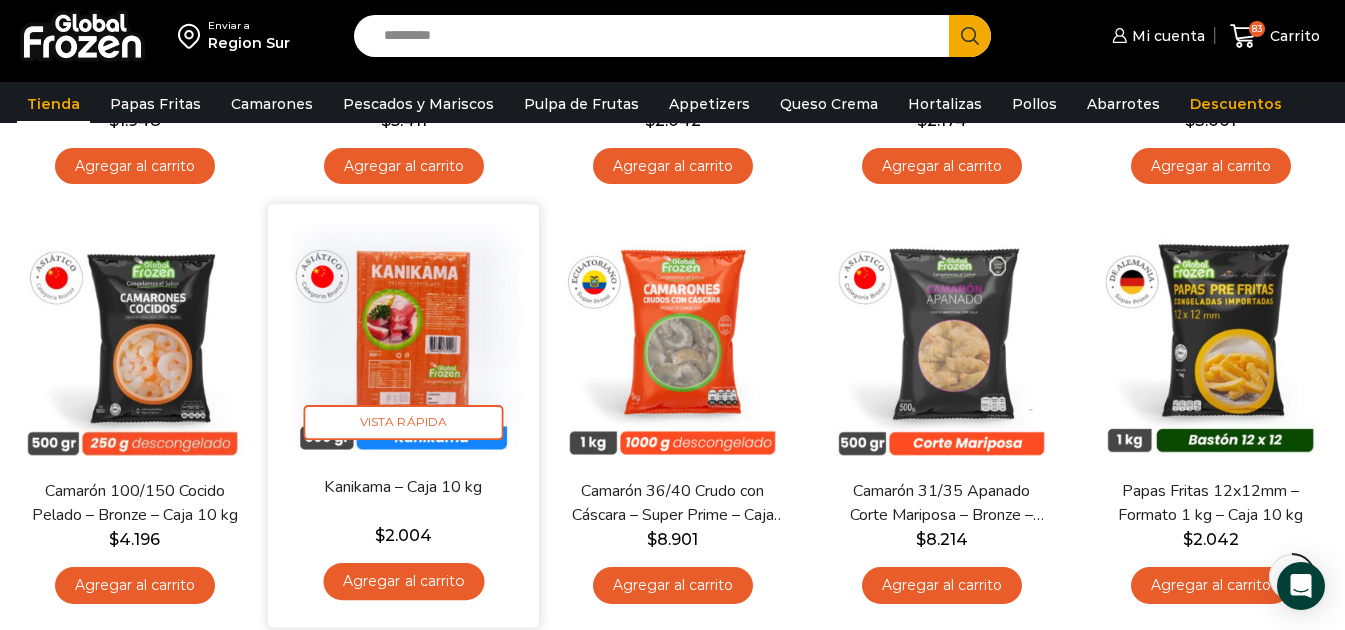 click at bounding box center (403, 340) 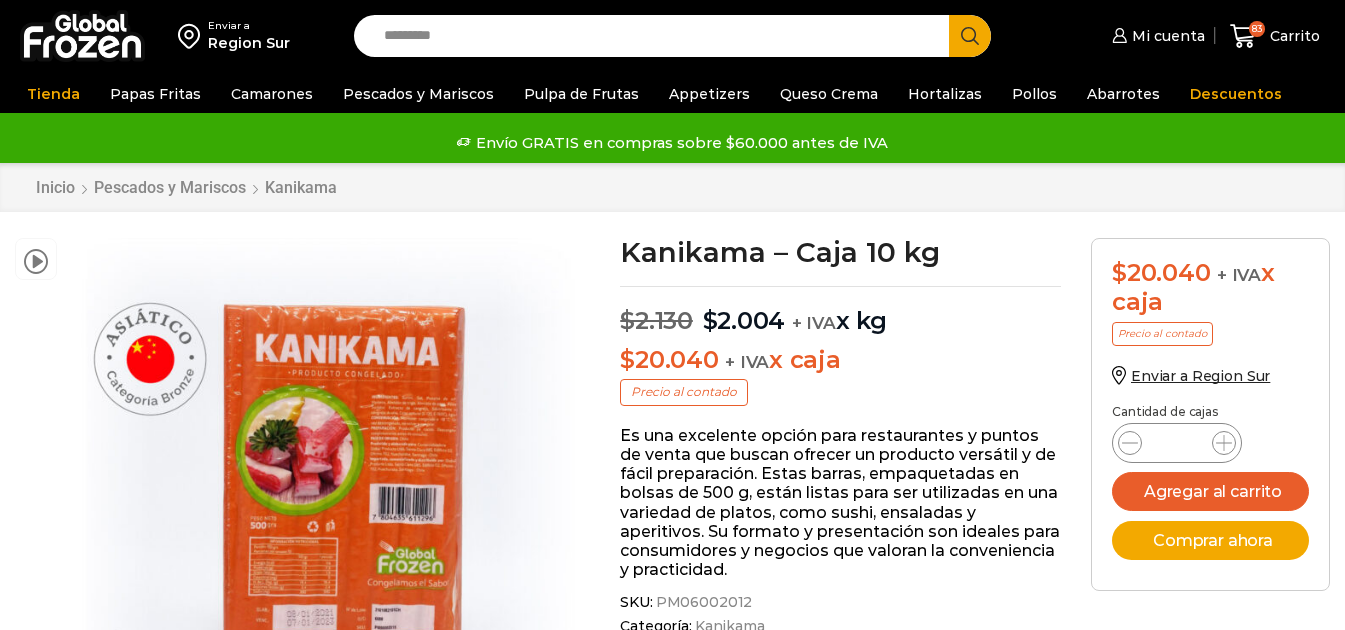 scroll, scrollTop: 0, scrollLeft: 0, axis: both 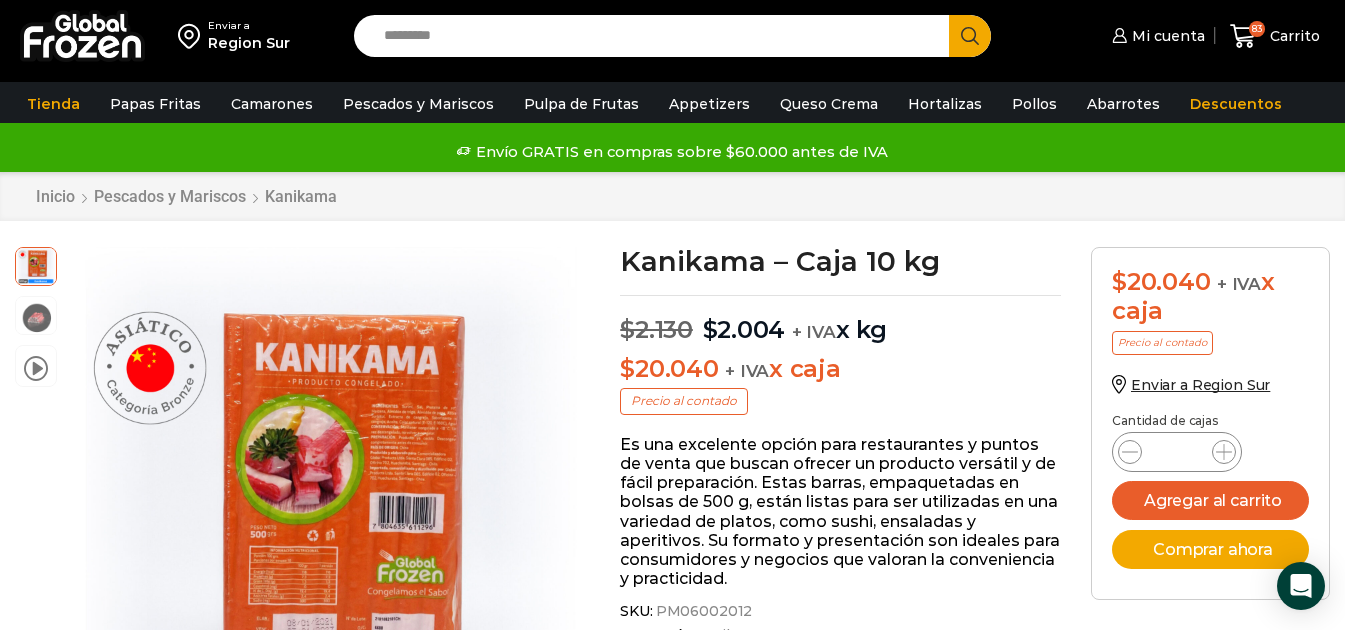 type on "*" 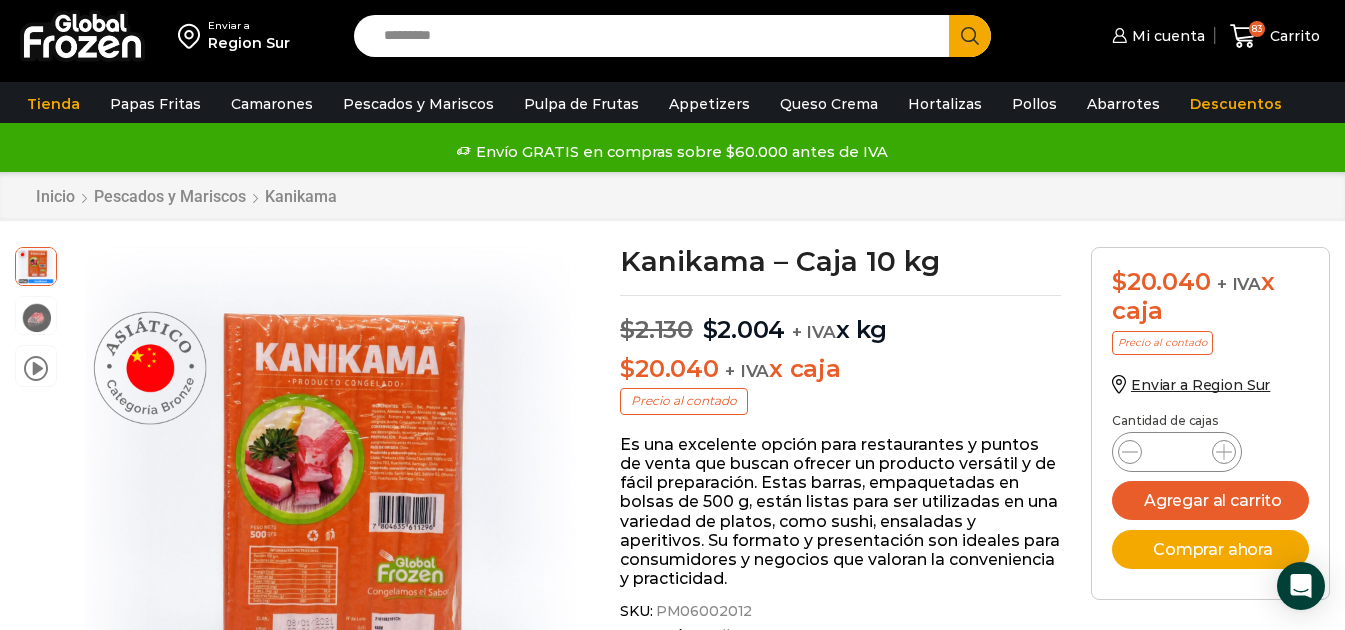click on "Kanikama – Caja 10 kg cantidad" at bounding box center (1177, 452) 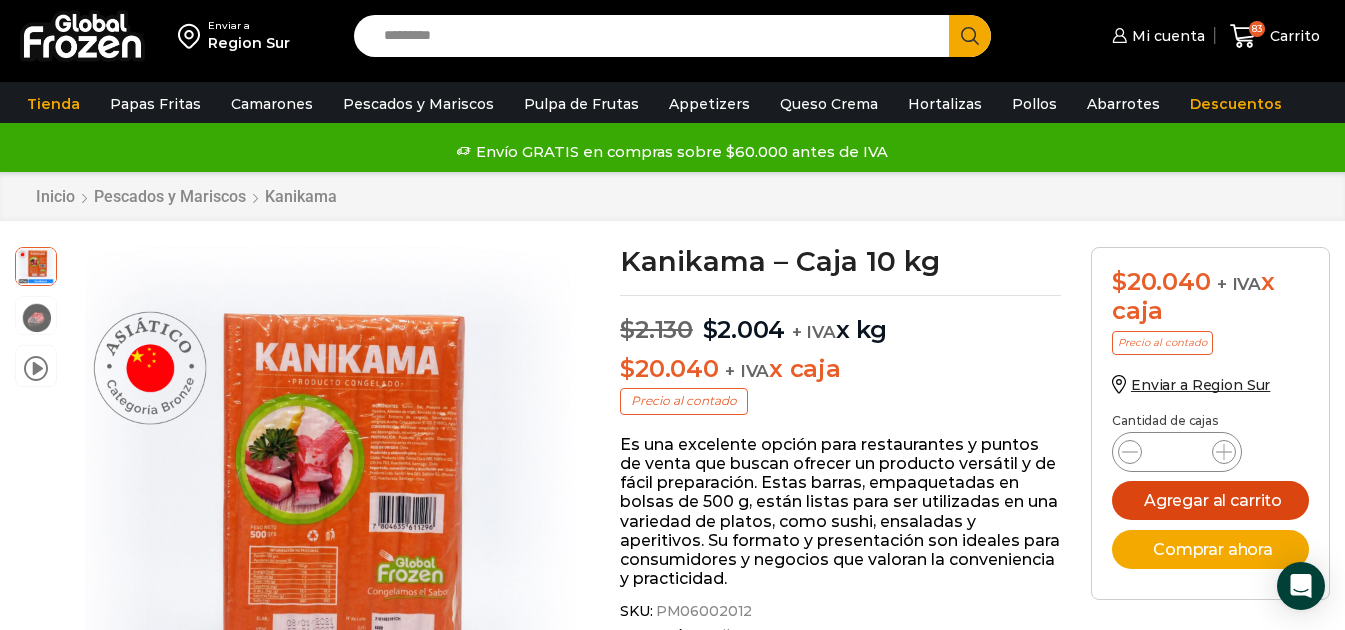 type on "*" 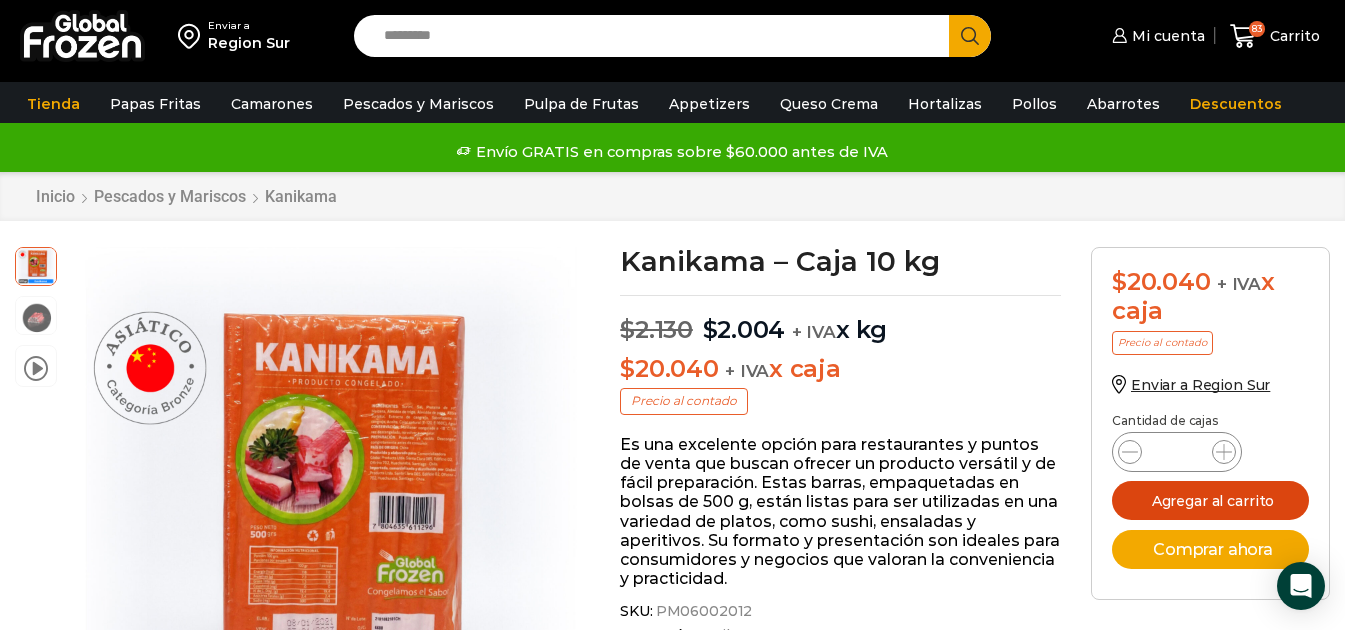 click on "Agregar al carrito" at bounding box center [1210, 500] 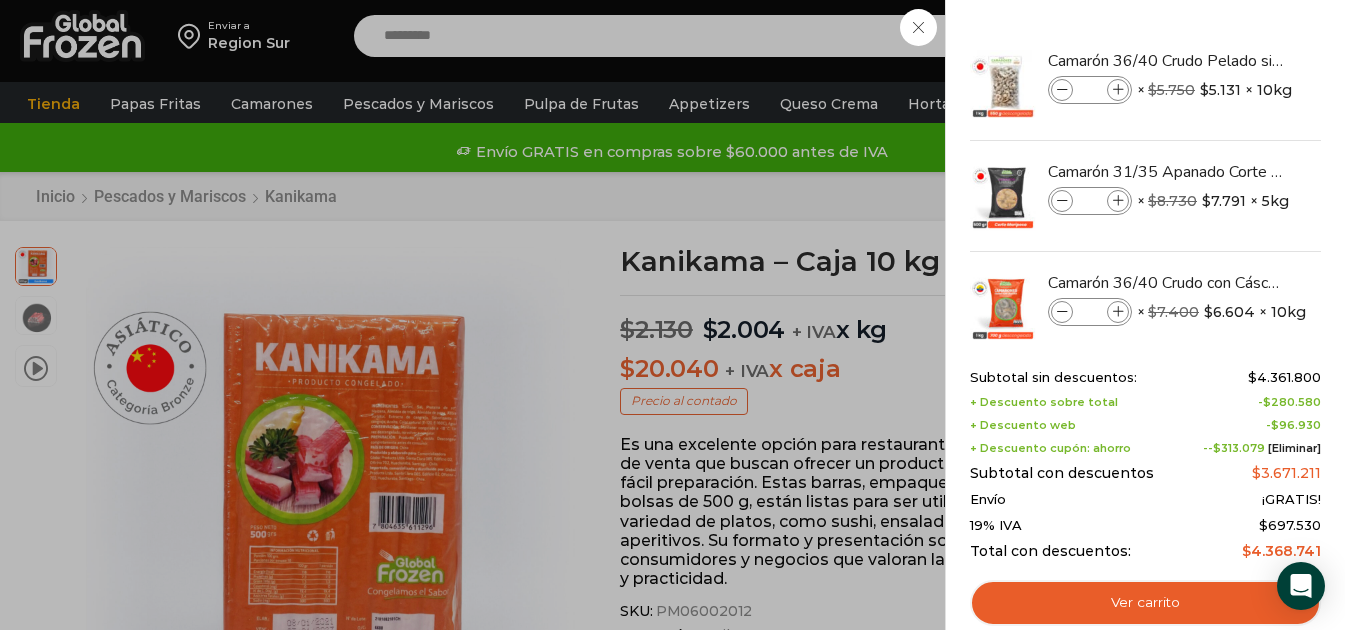 click on "86
Carrito
86
86
Shopping Cart" at bounding box center [1275, 36] 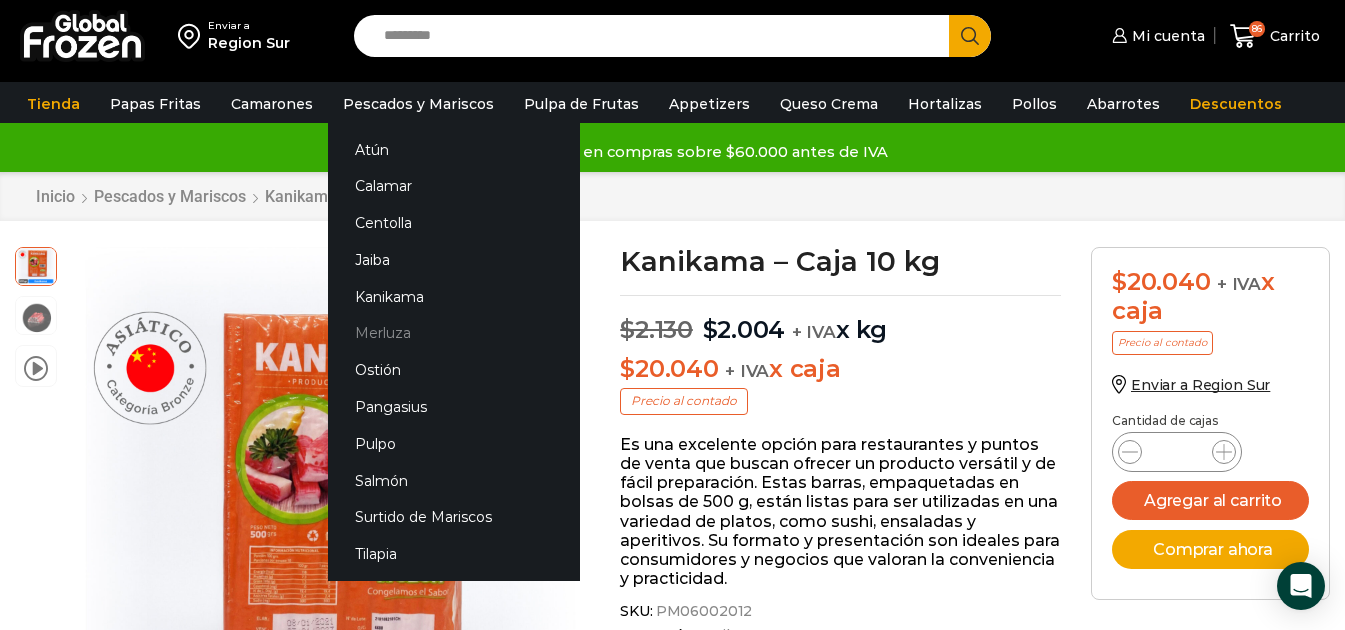 click on "Merluza" at bounding box center [454, 333] 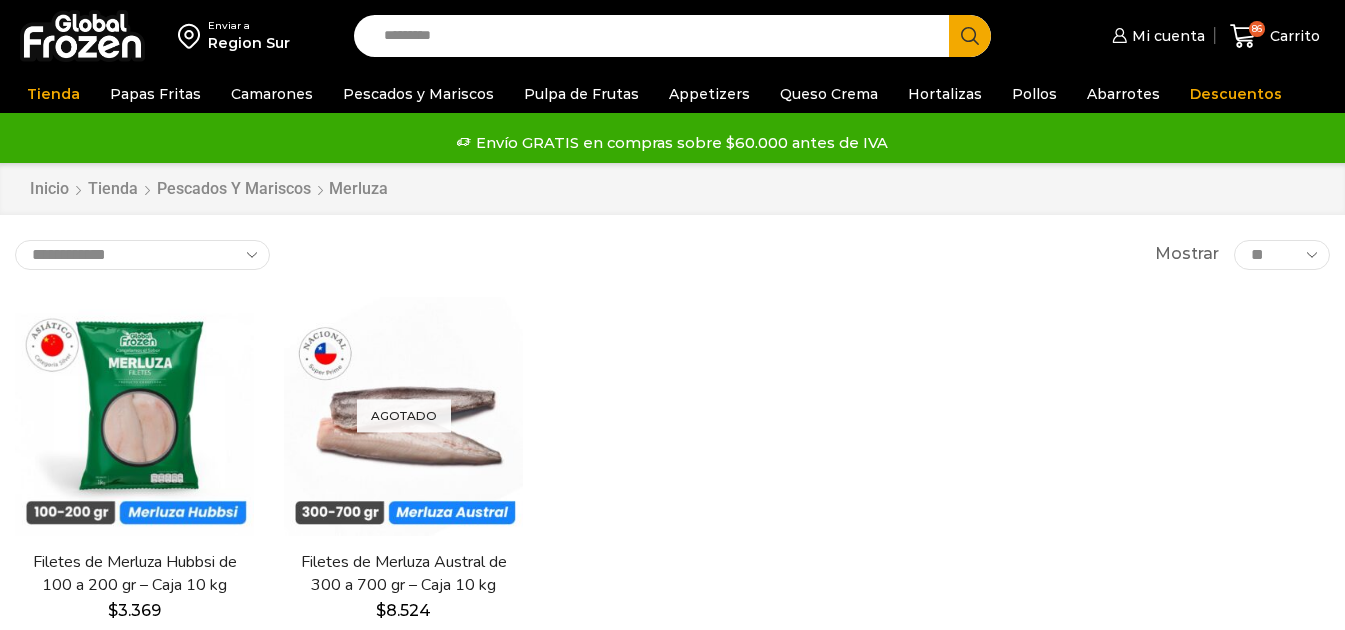 scroll, scrollTop: 0, scrollLeft: 0, axis: both 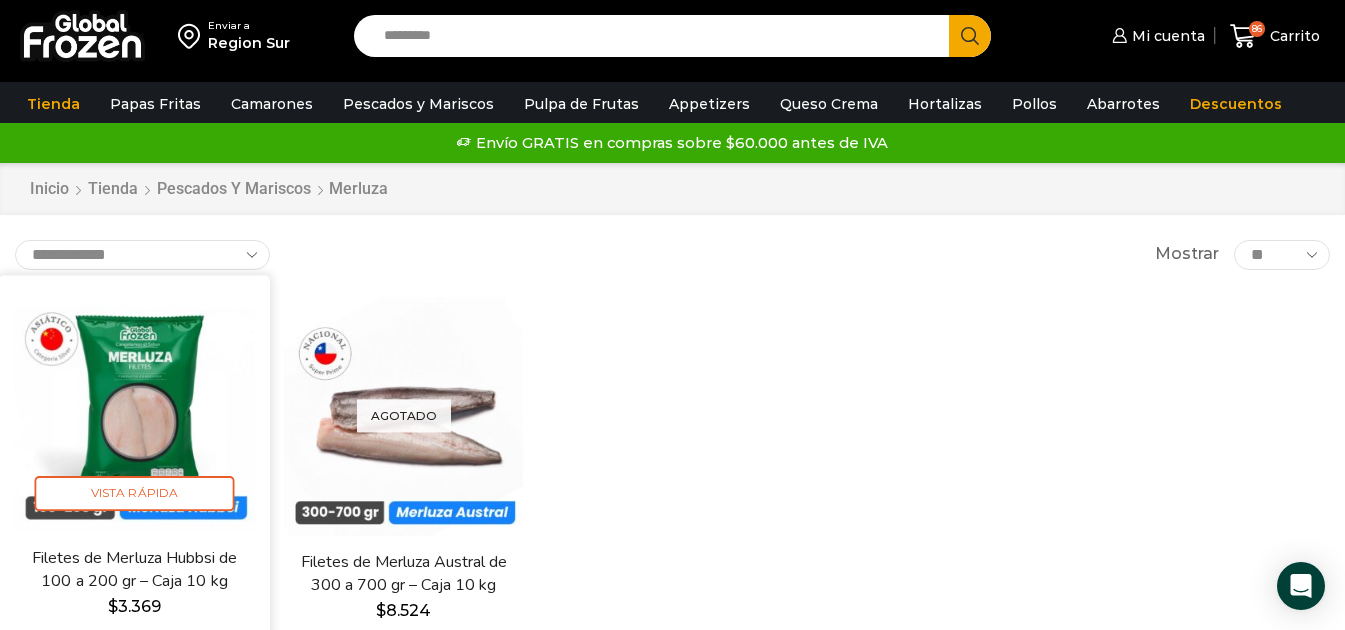 click at bounding box center [134, 410] 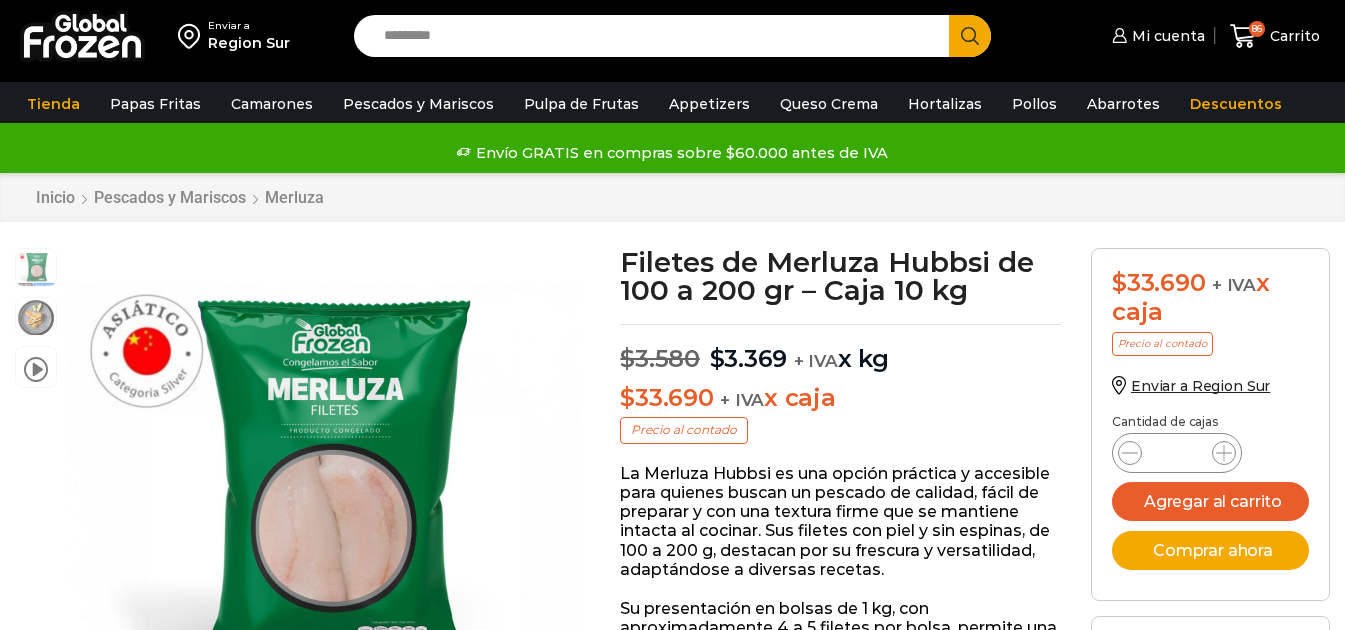 scroll, scrollTop: 1, scrollLeft: 0, axis: vertical 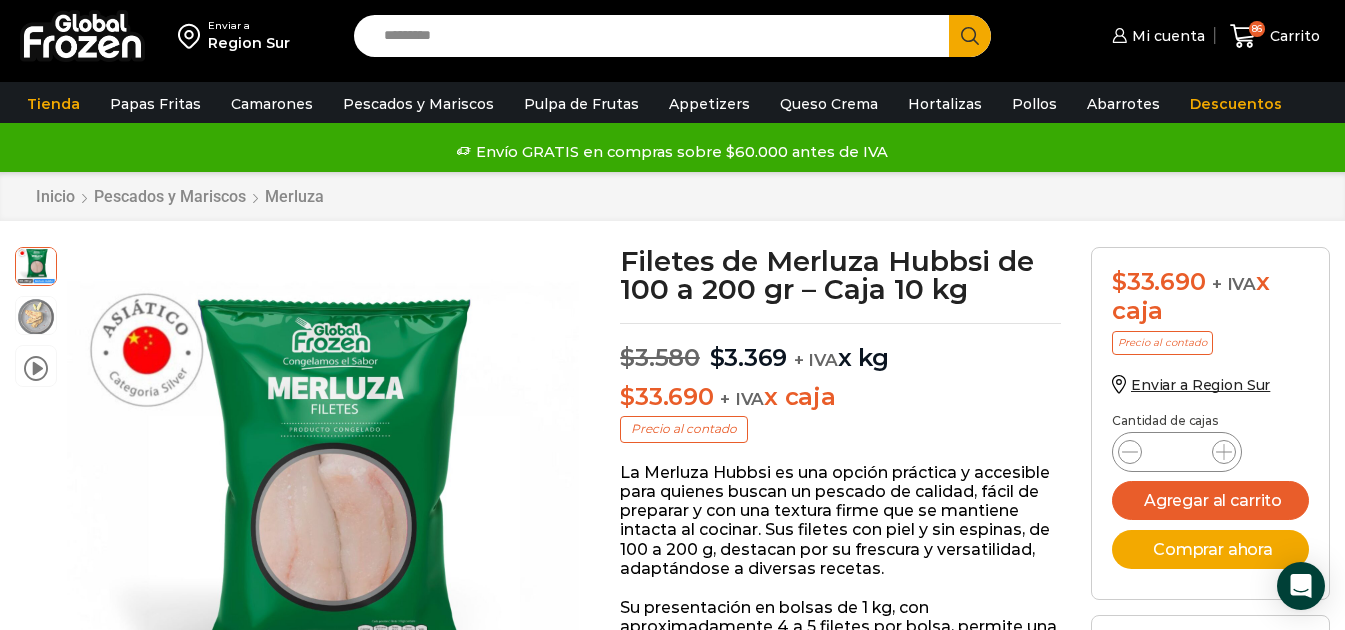click on "*" at bounding box center [1177, 452] 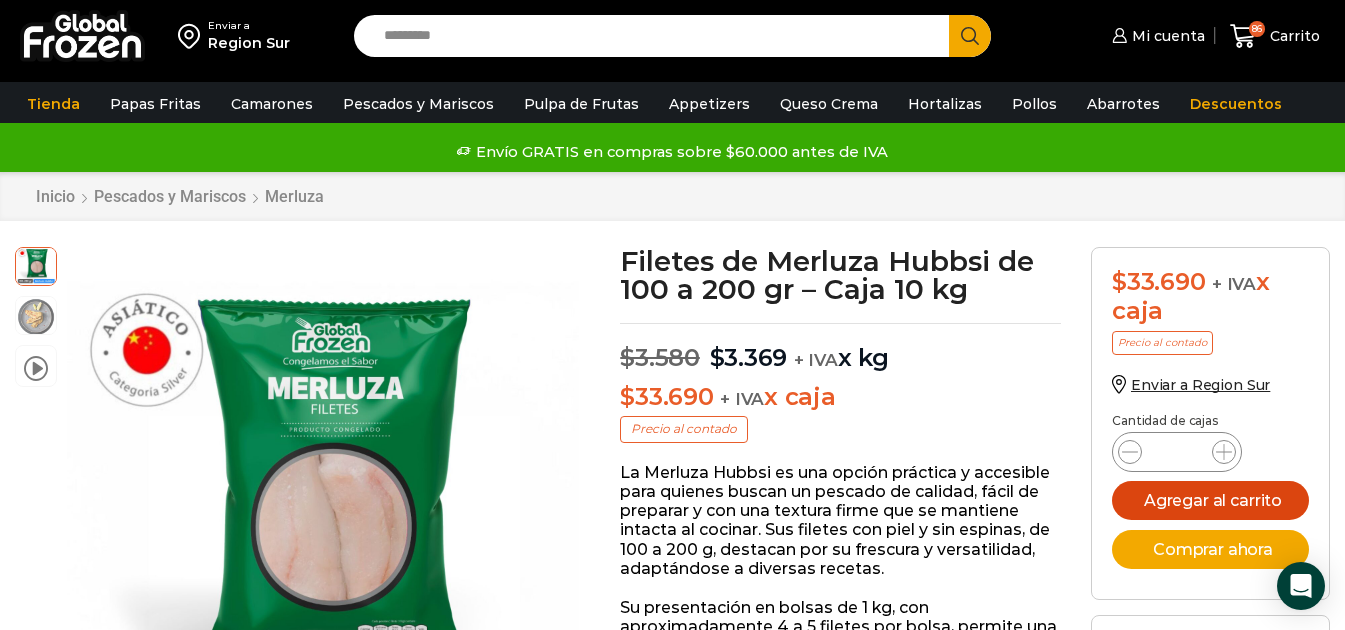 type on "*" 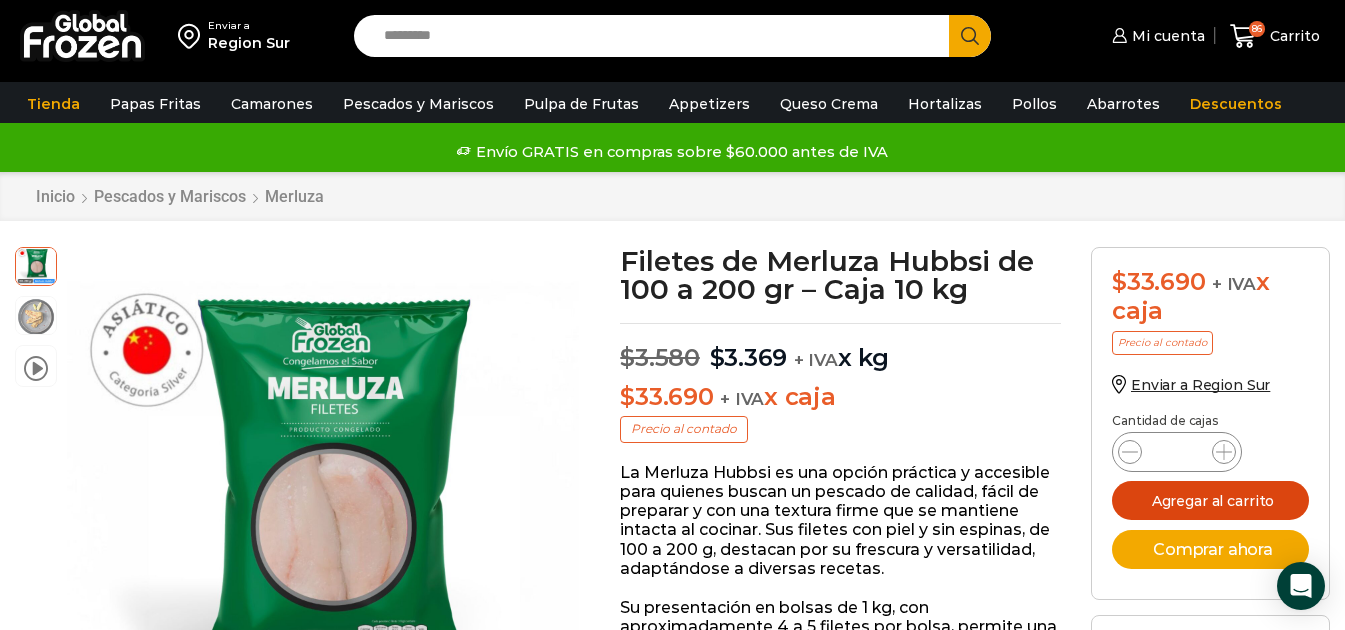 click on "Agregar al carrito" at bounding box center (1210, 500) 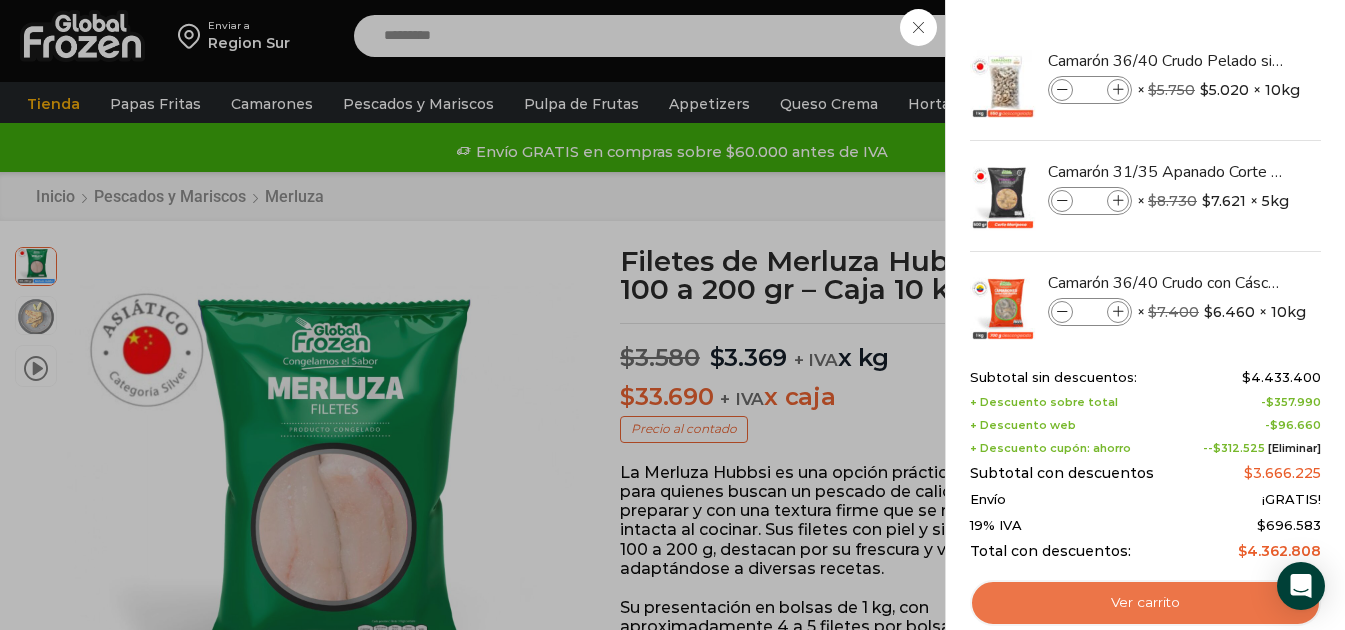 click on "Ver carrito" at bounding box center (1145, 603) 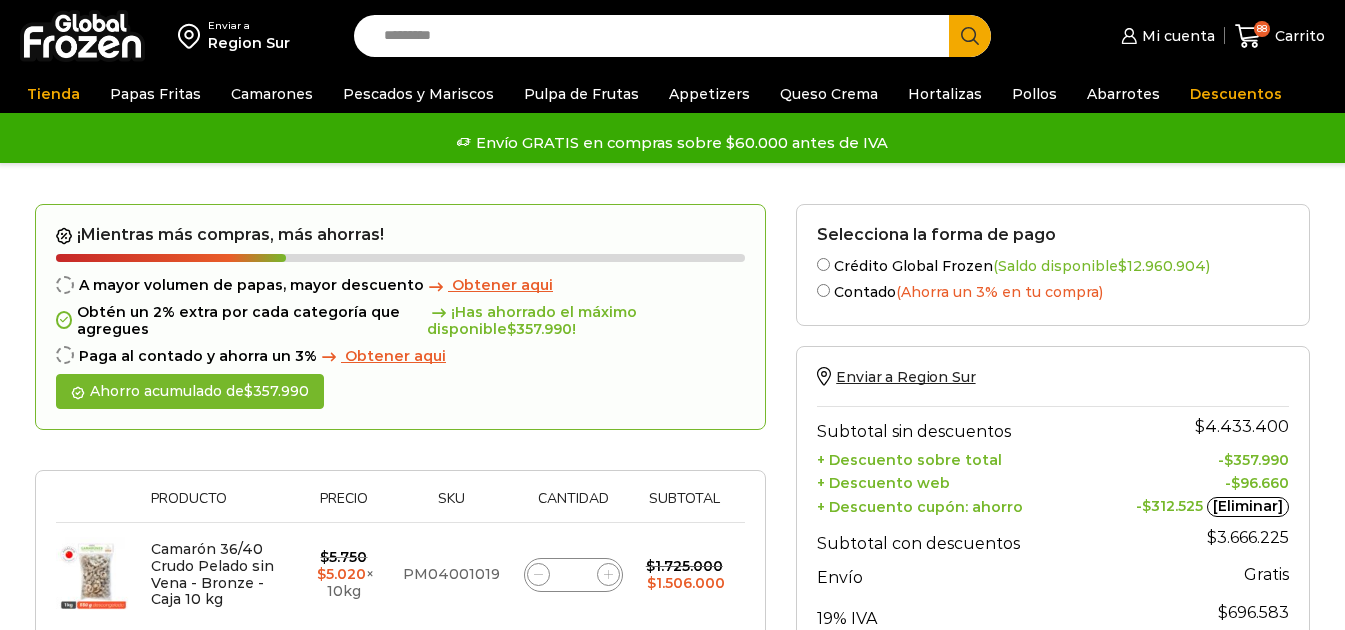scroll, scrollTop: 0, scrollLeft: 0, axis: both 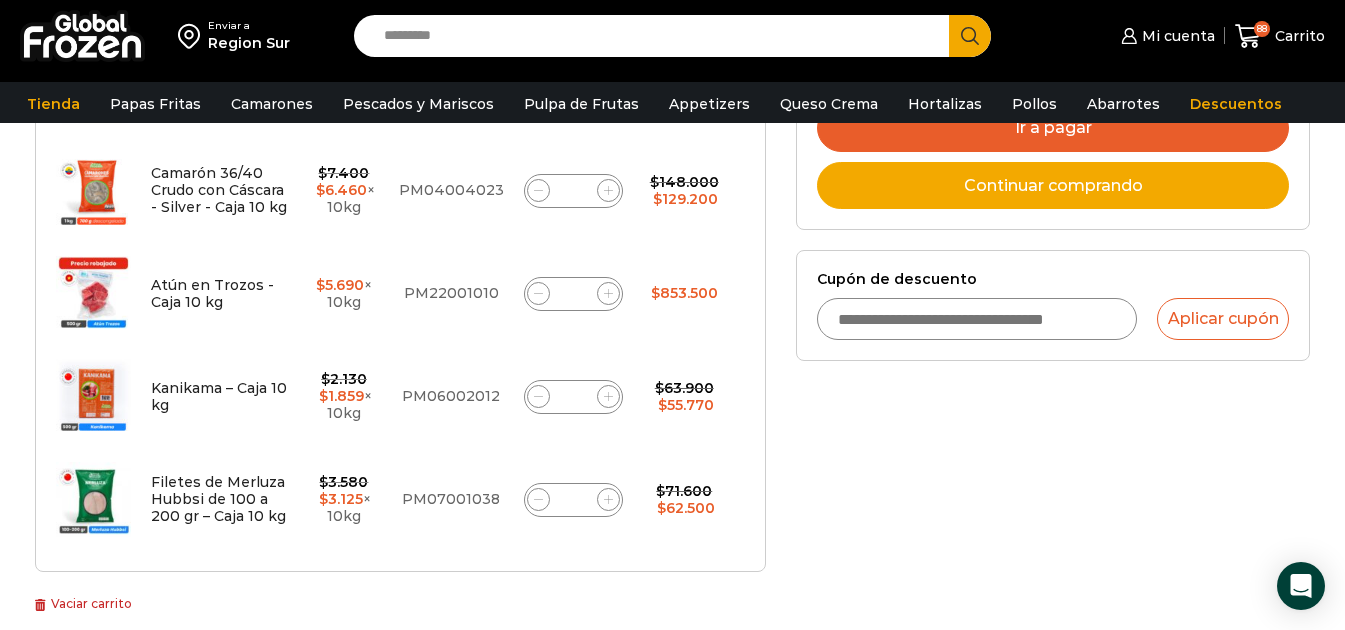 click on "Continuar comprando" at bounding box center [1053, 186] 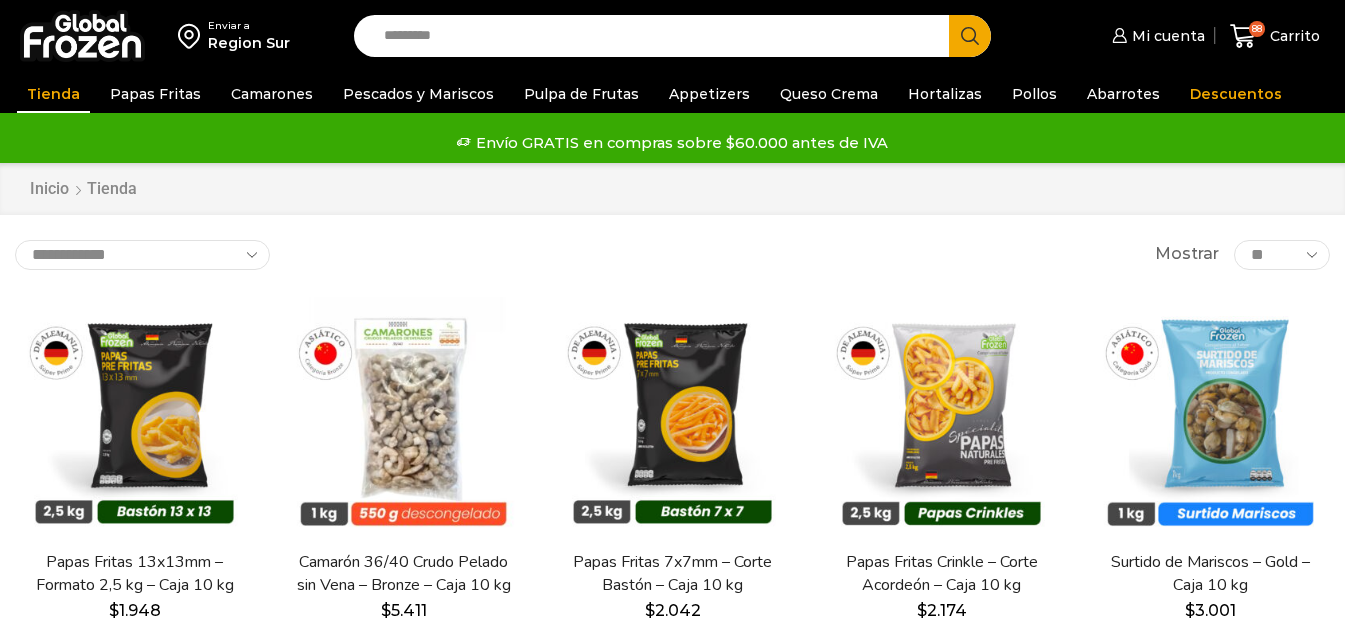 scroll, scrollTop: 0, scrollLeft: 0, axis: both 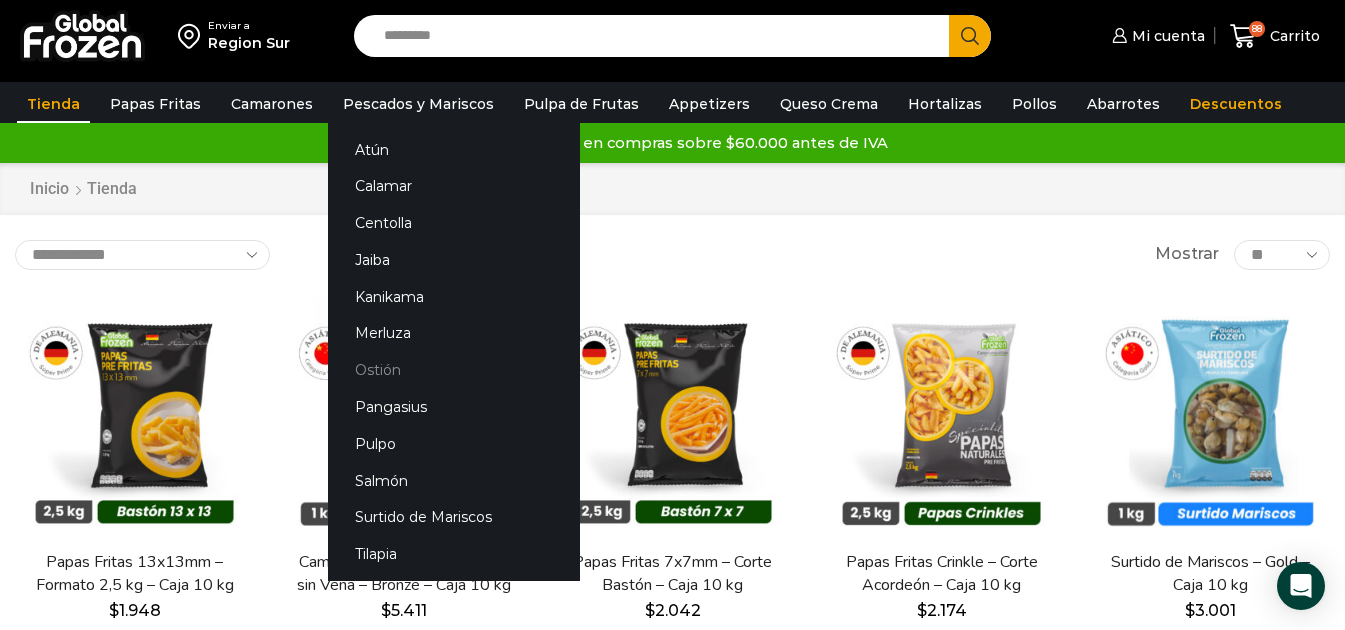 click on "Ostión" at bounding box center (454, 370) 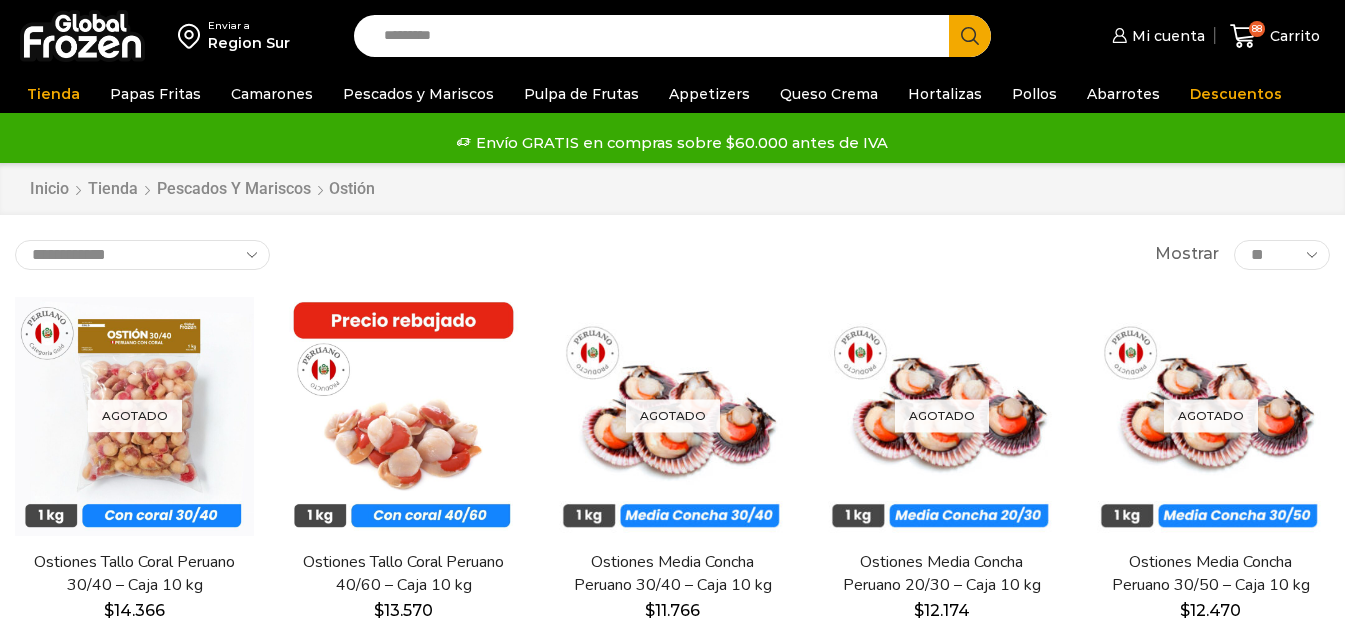 scroll, scrollTop: 0, scrollLeft: 0, axis: both 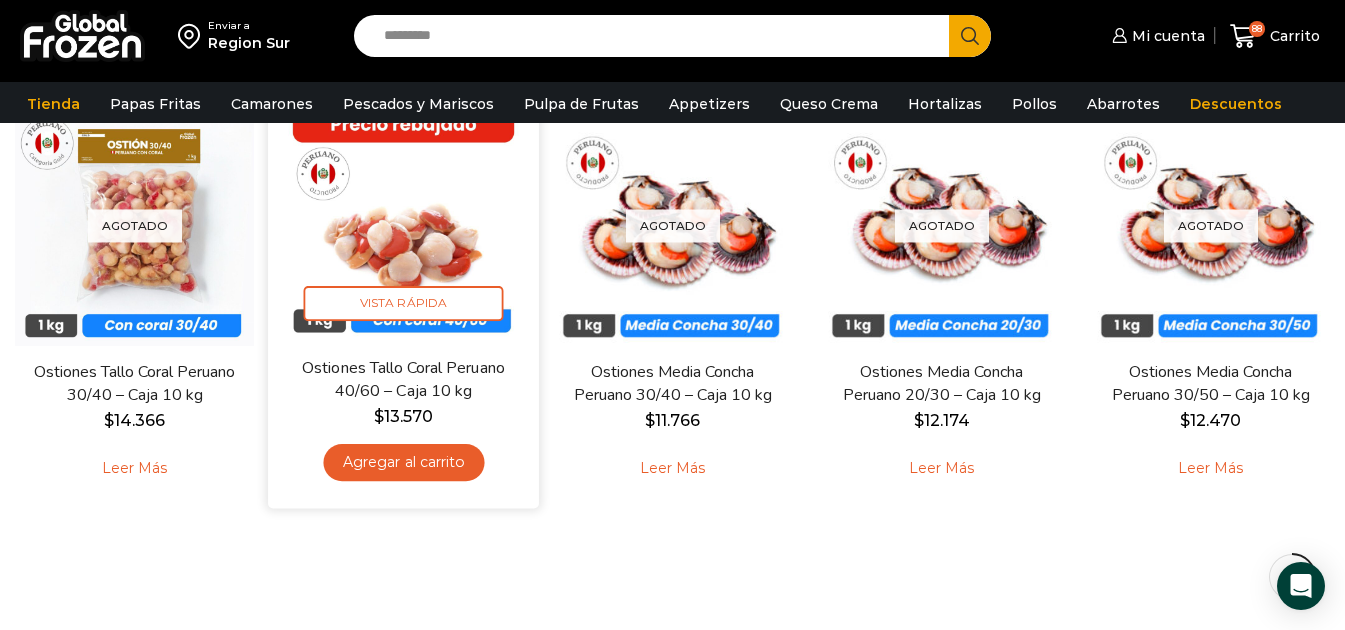 click at bounding box center (403, 220) 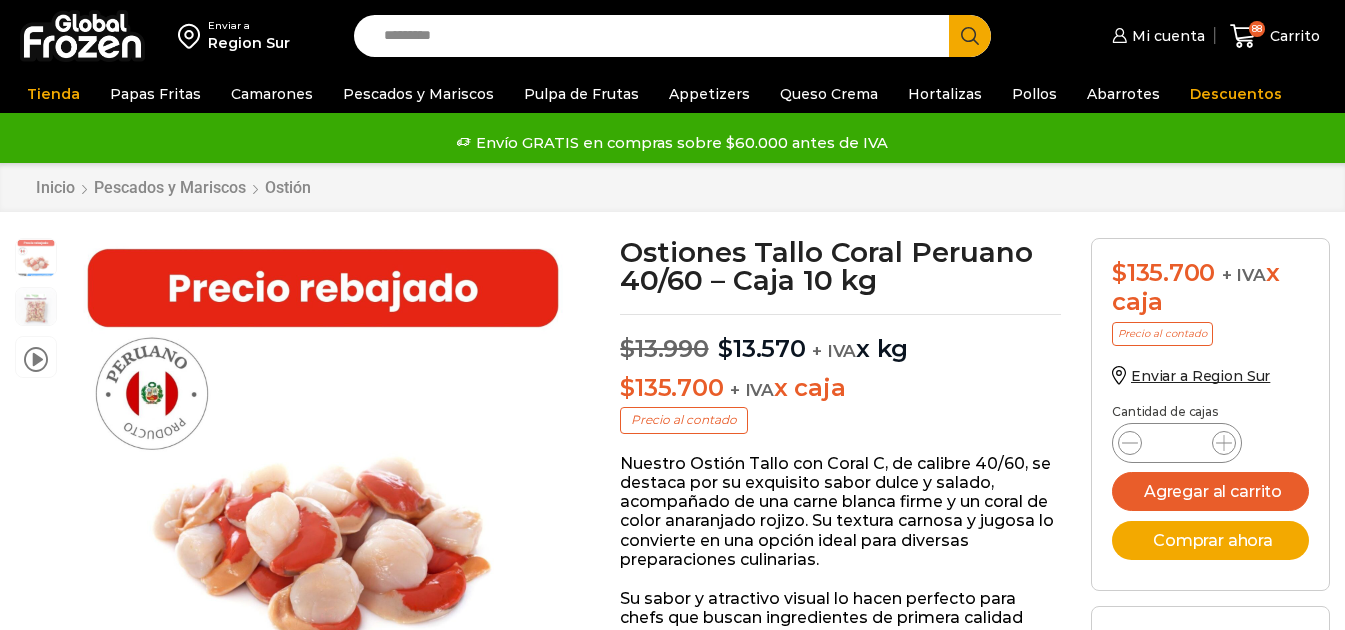 scroll, scrollTop: 1, scrollLeft: 0, axis: vertical 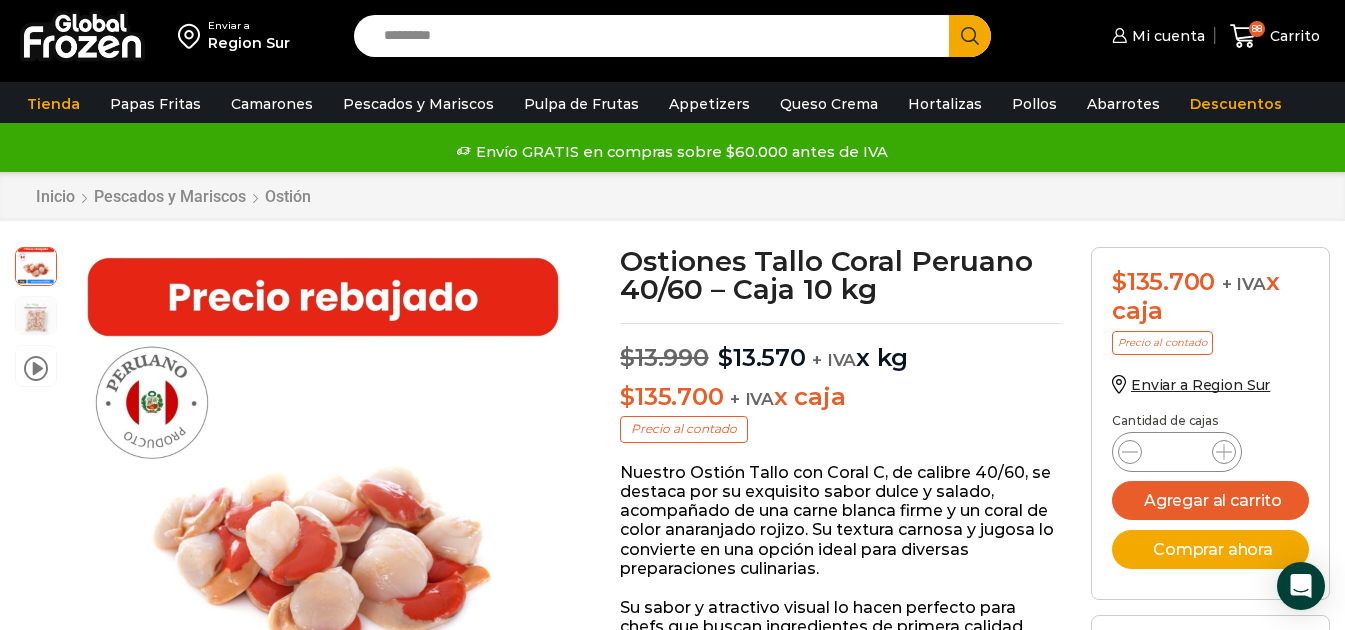 click on "*" at bounding box center (1177, 452) 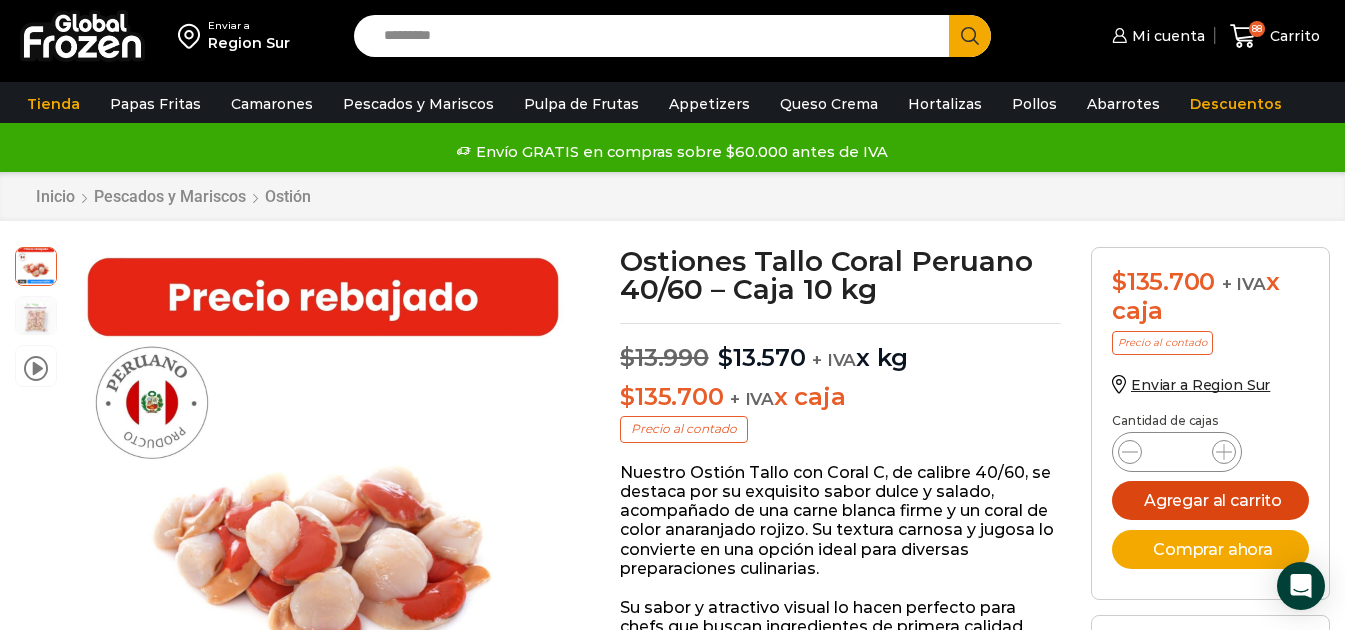type on "*" 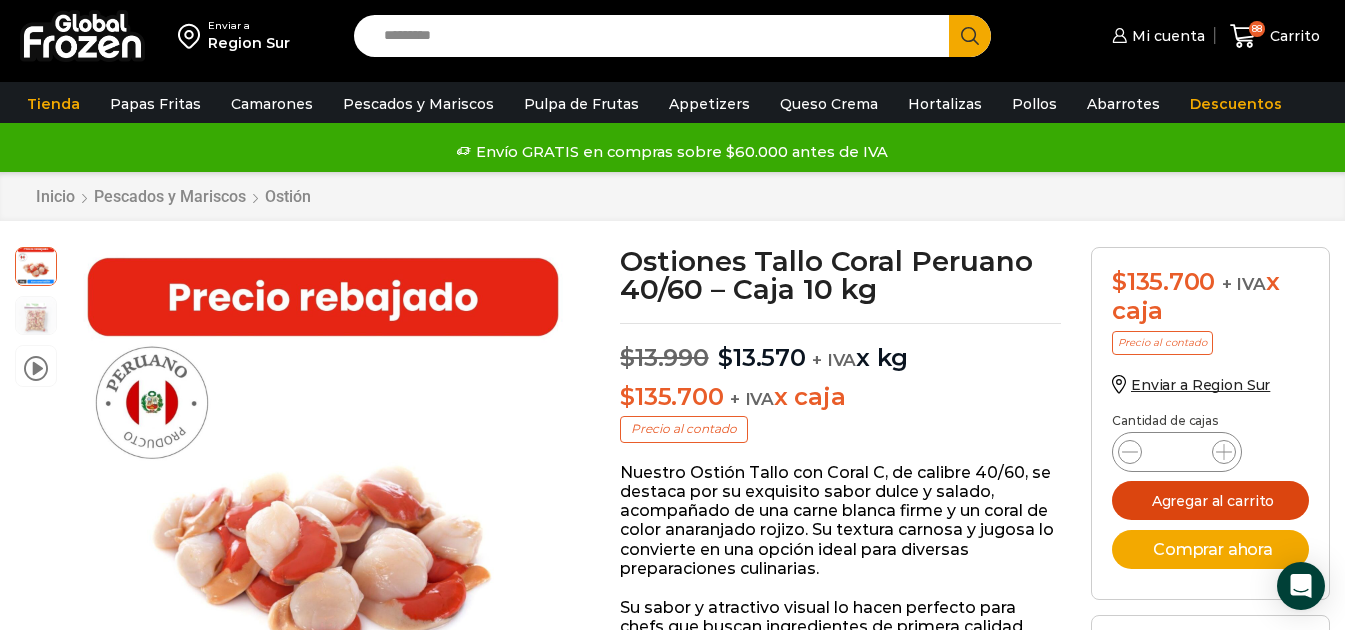 click on "Agregar al carrito" at bounding box center [1210, 500] 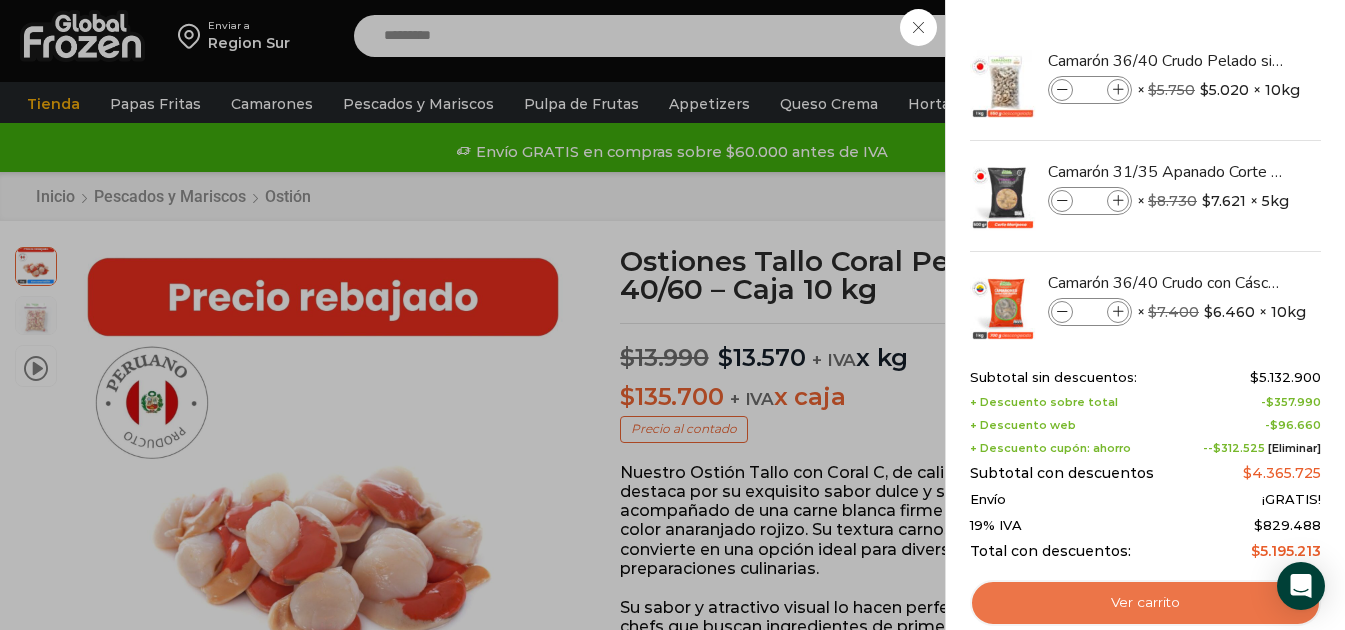 click on "Ver carrito" at bounding box center (1145, 603) 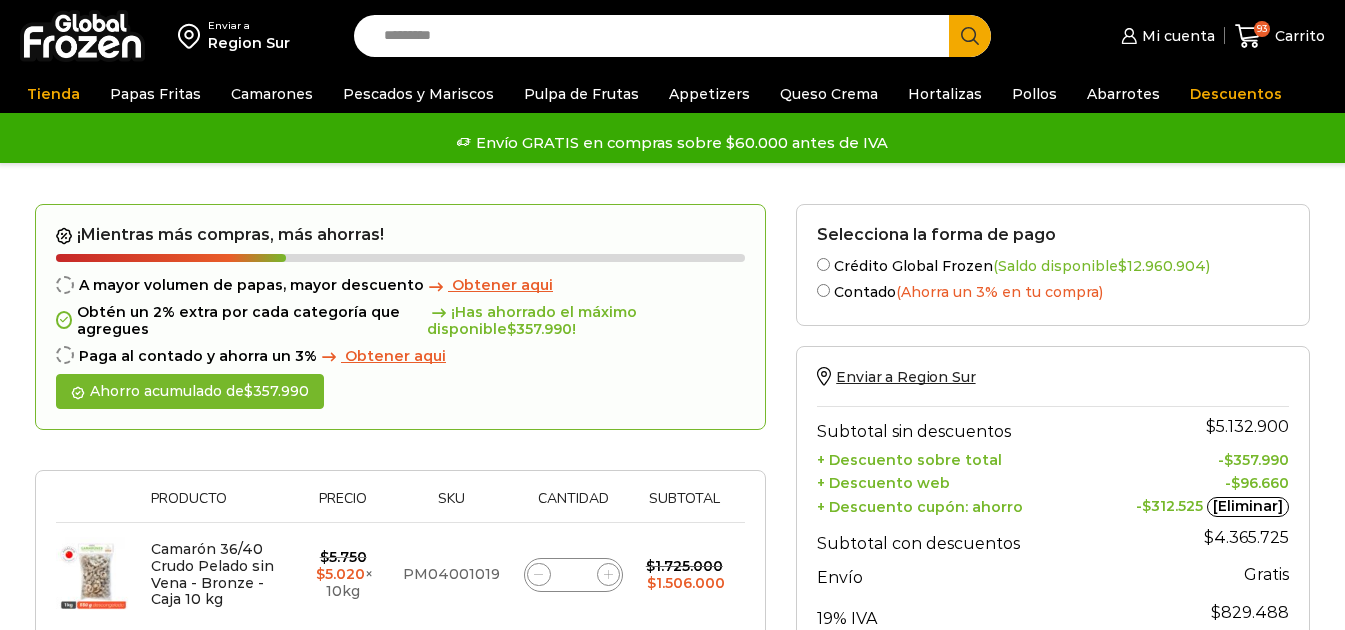 scroll, scrollTop: 0, scrollLeft: 0, axis: both 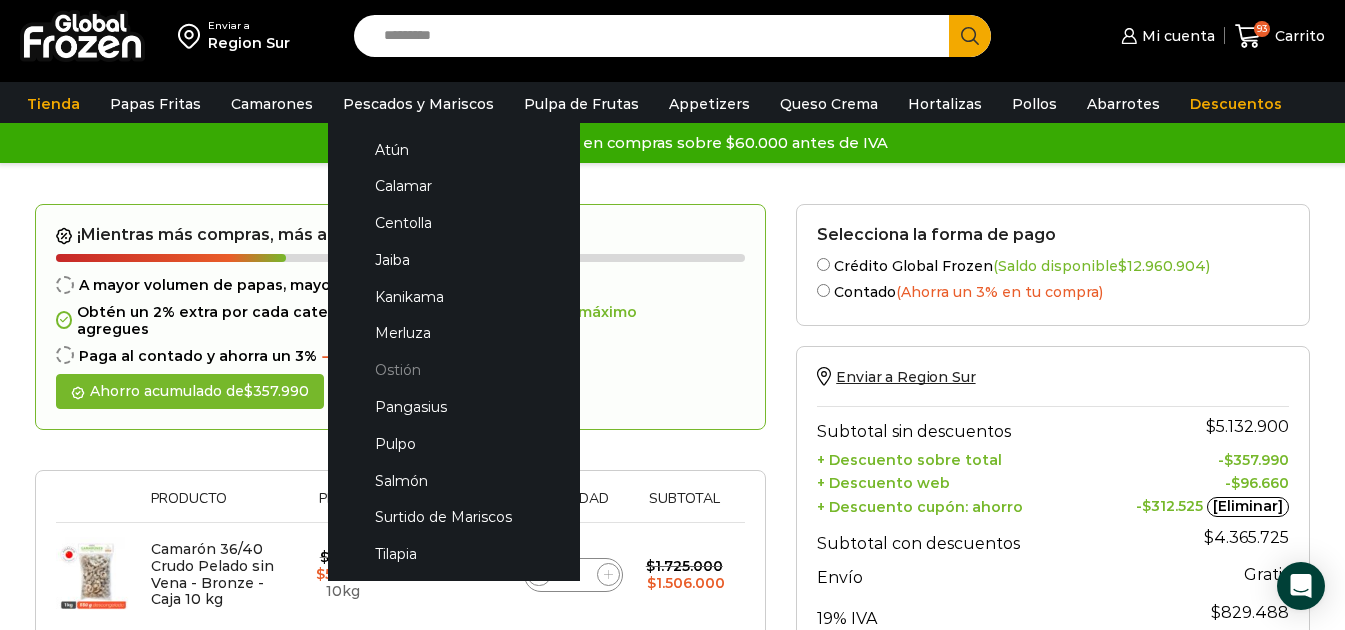 click on "Ostión" at bounding box center (454, 370) 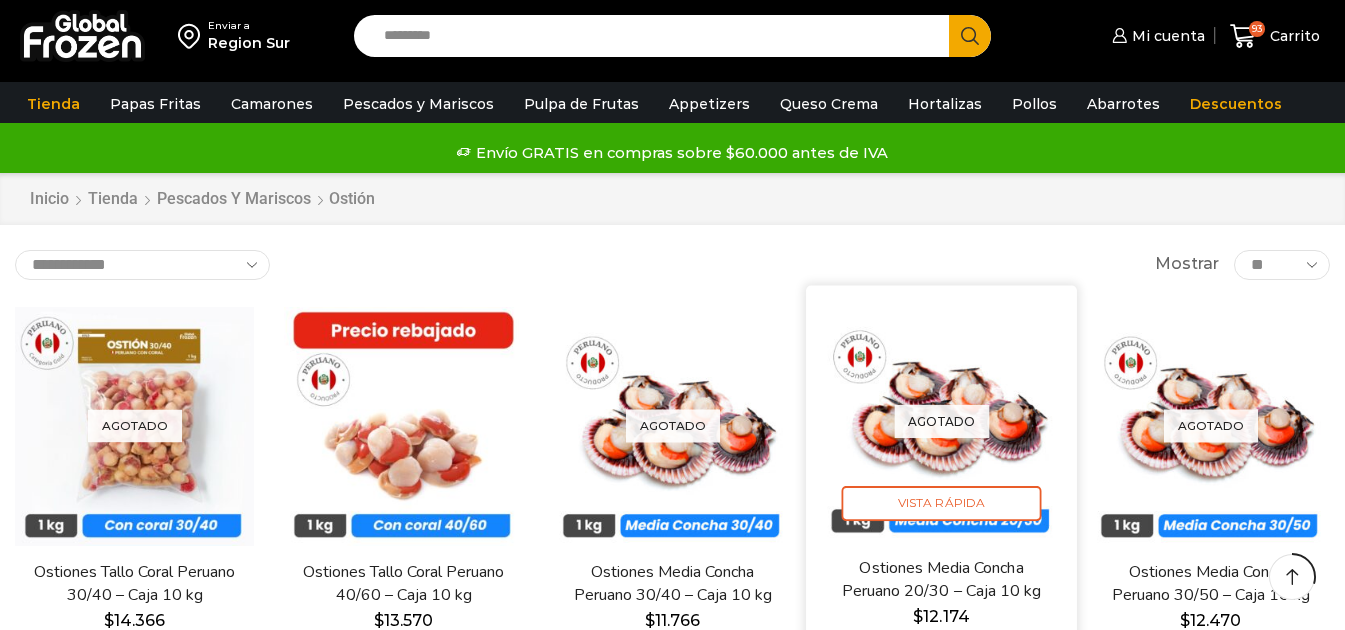 scroll, scrollTop: 200, scrollLeft: 0, axis: vertical 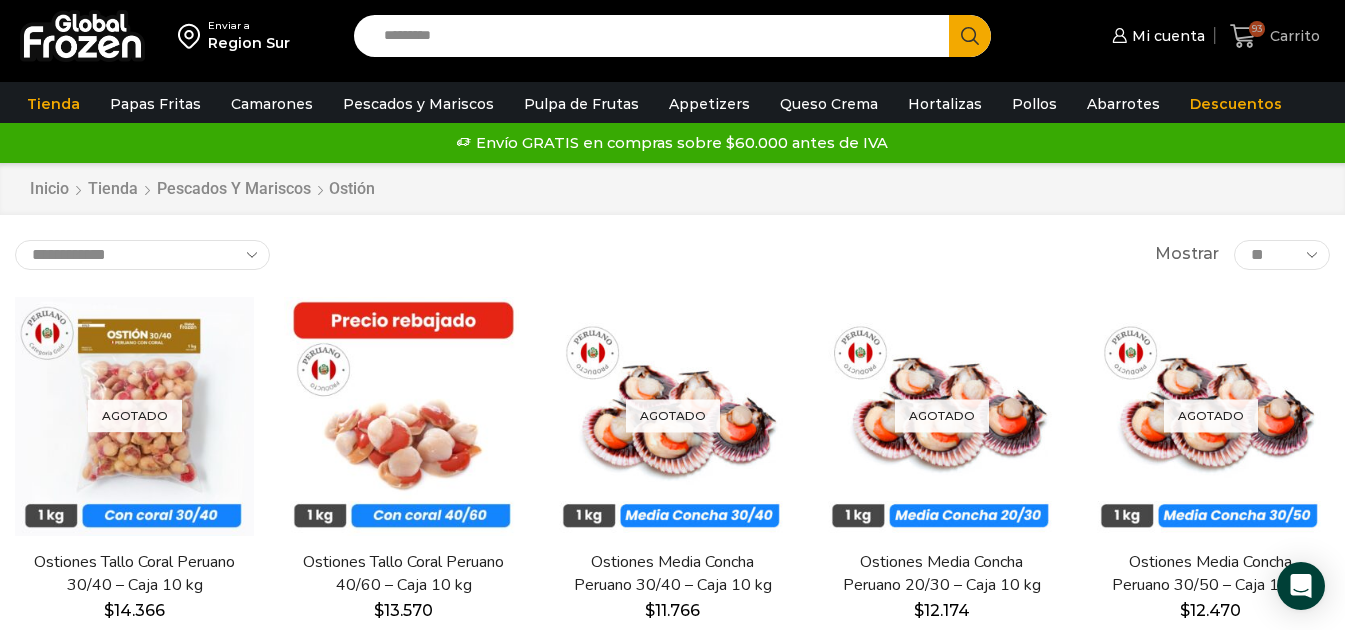 click on "93" at bounding box center (1257, 29) 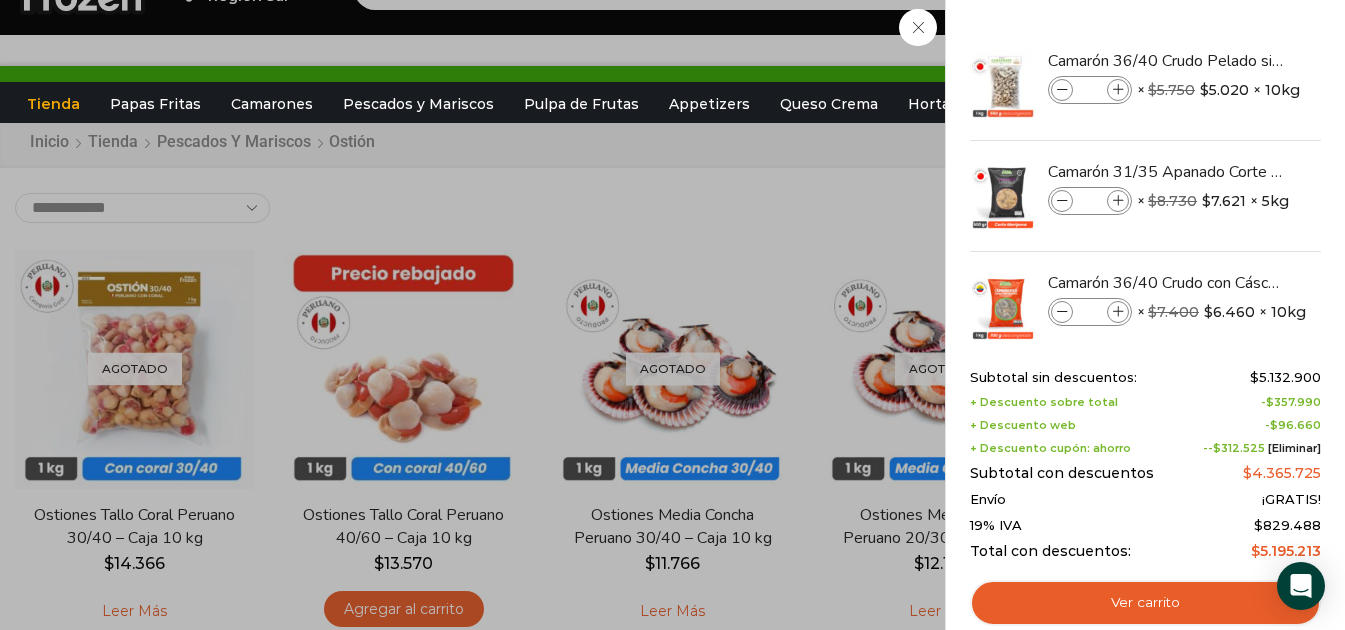 scroll, scrollTop: 0, scrollLeft: 0, axis: both 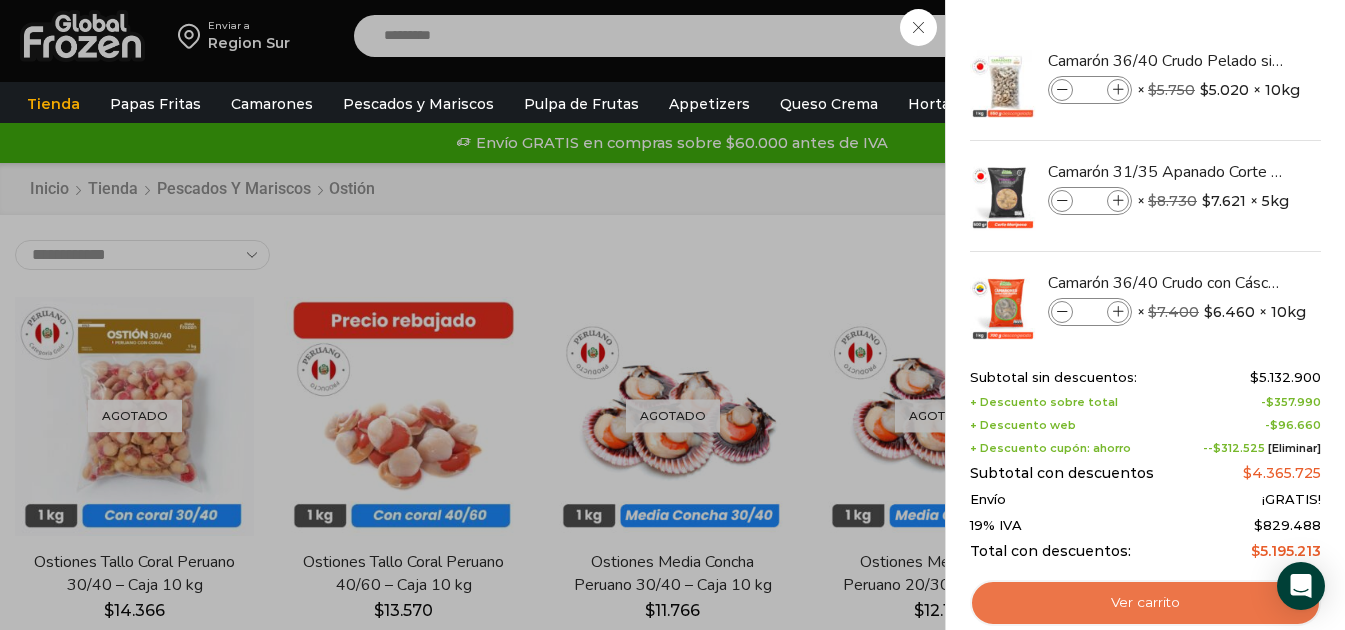 click on "Ver carrito" at bounding box center [1145, 603] 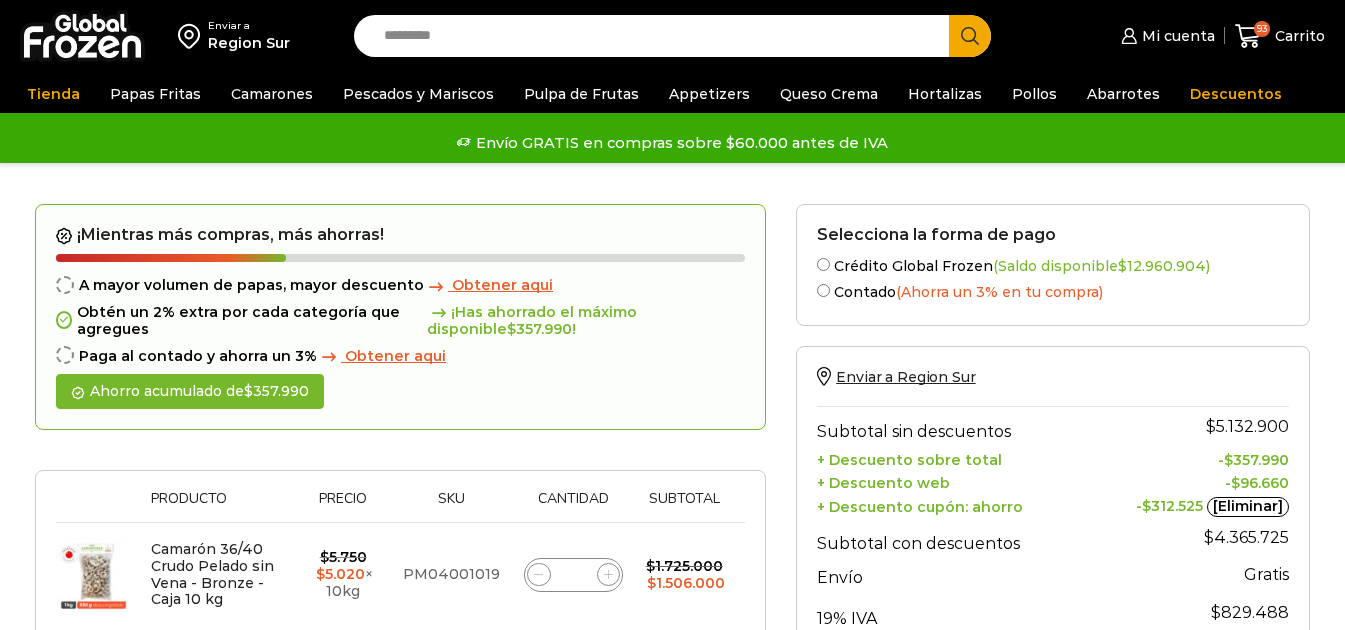 scroll, scrollTop: 0, scrollLeft: 0, axis: both 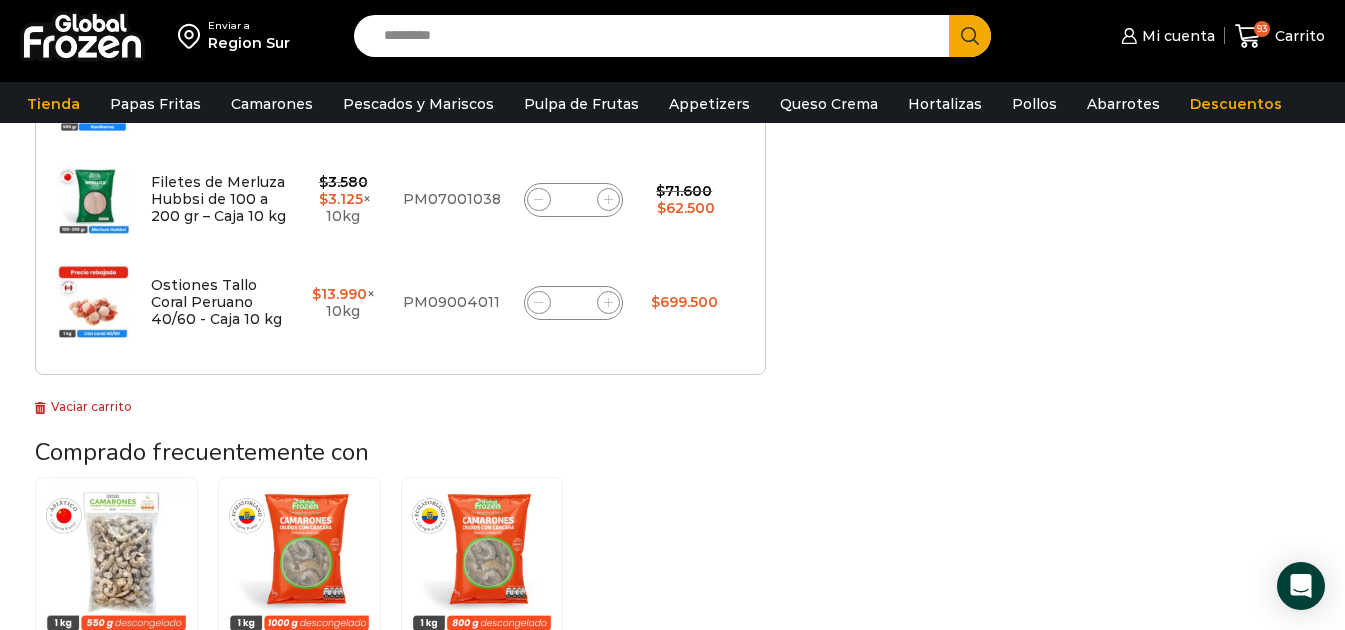 click 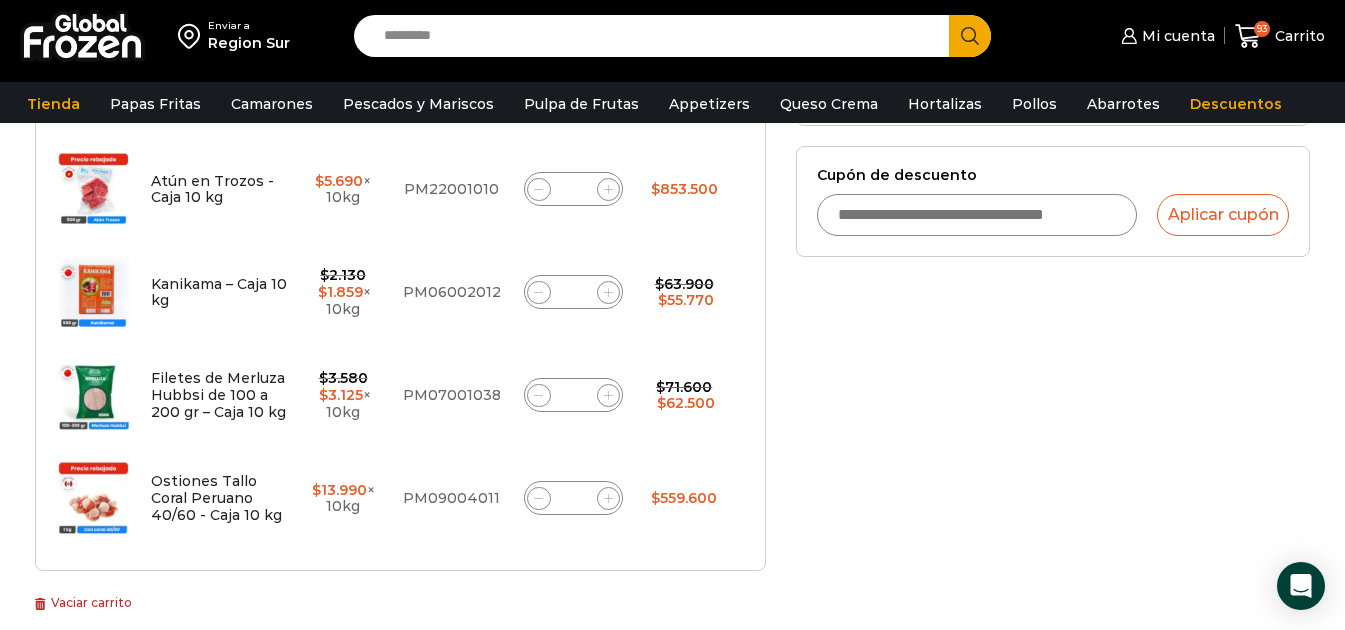 scroll, scrollTop: 813, scrollLeft: 0, axis: vertical 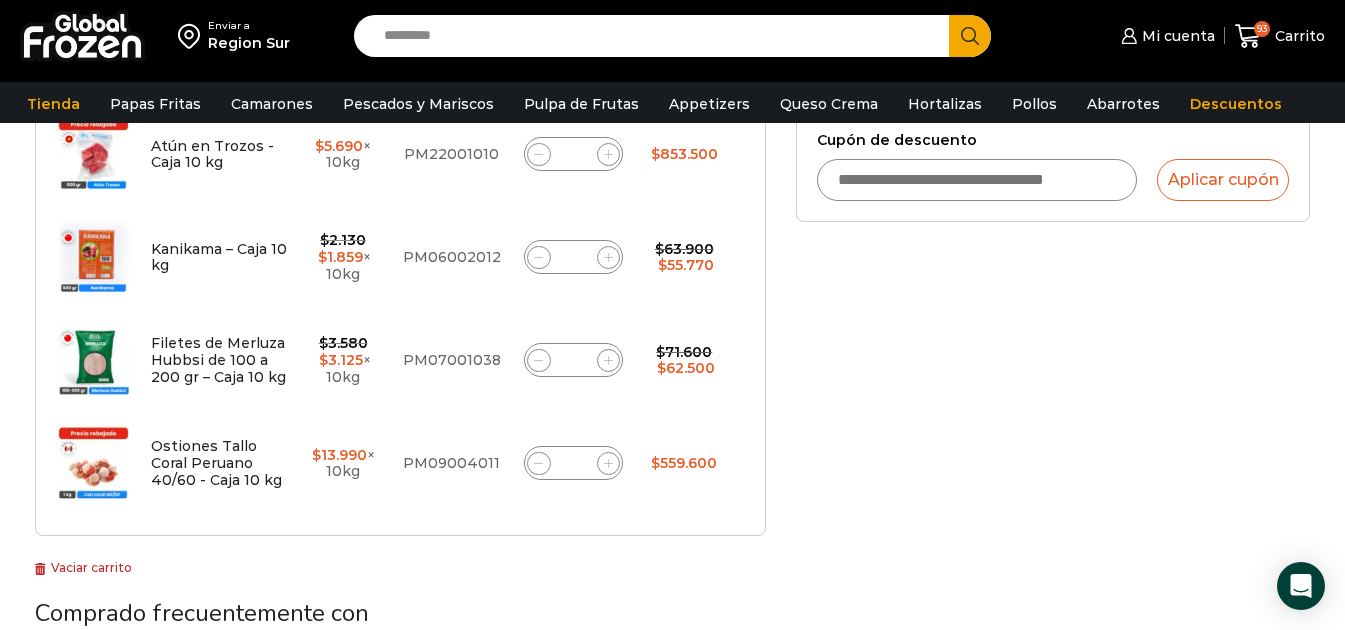 click on "*" 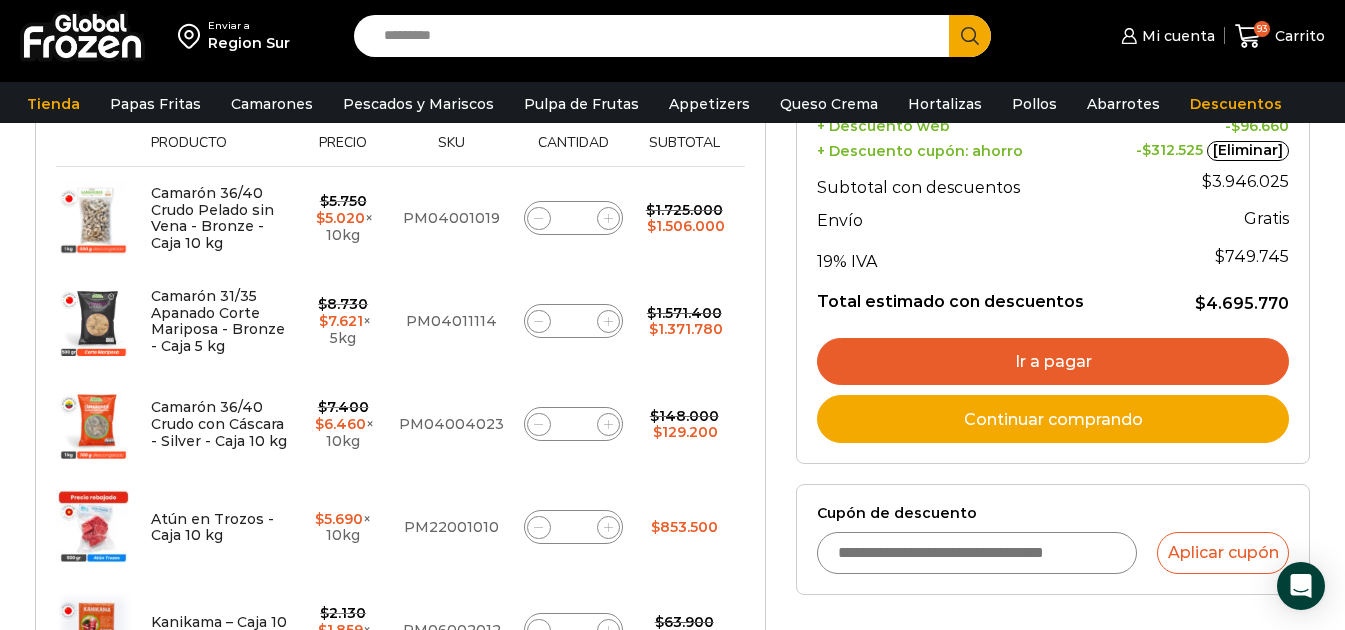 scroll, scrollTop: 429, scrollLeft: 0, axis: vertical 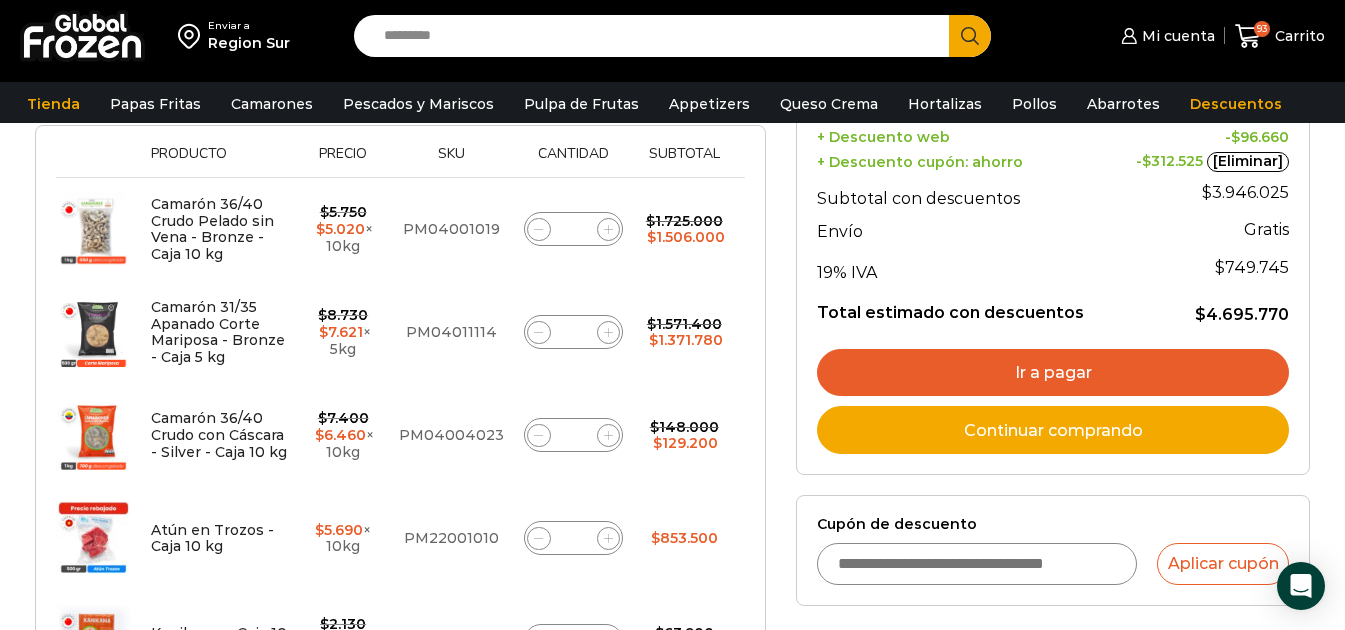 click on "*" 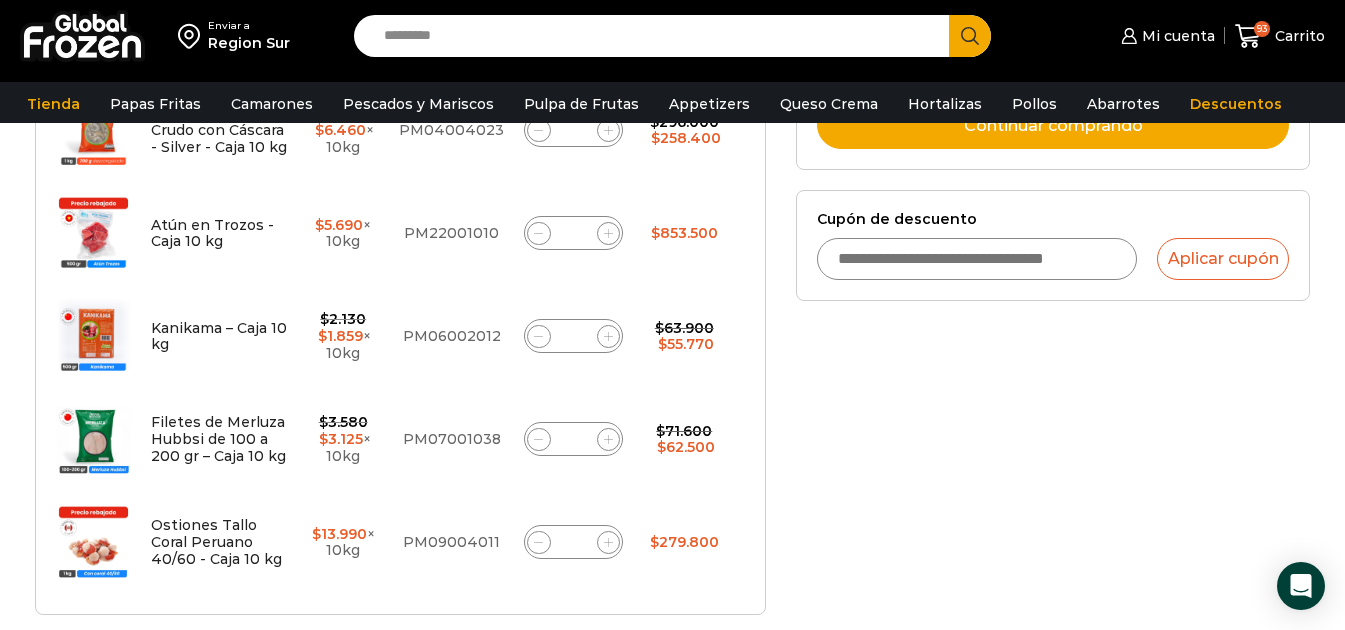 scroll, scrollTop: 700, scrollLeft: 0, axis: vertical 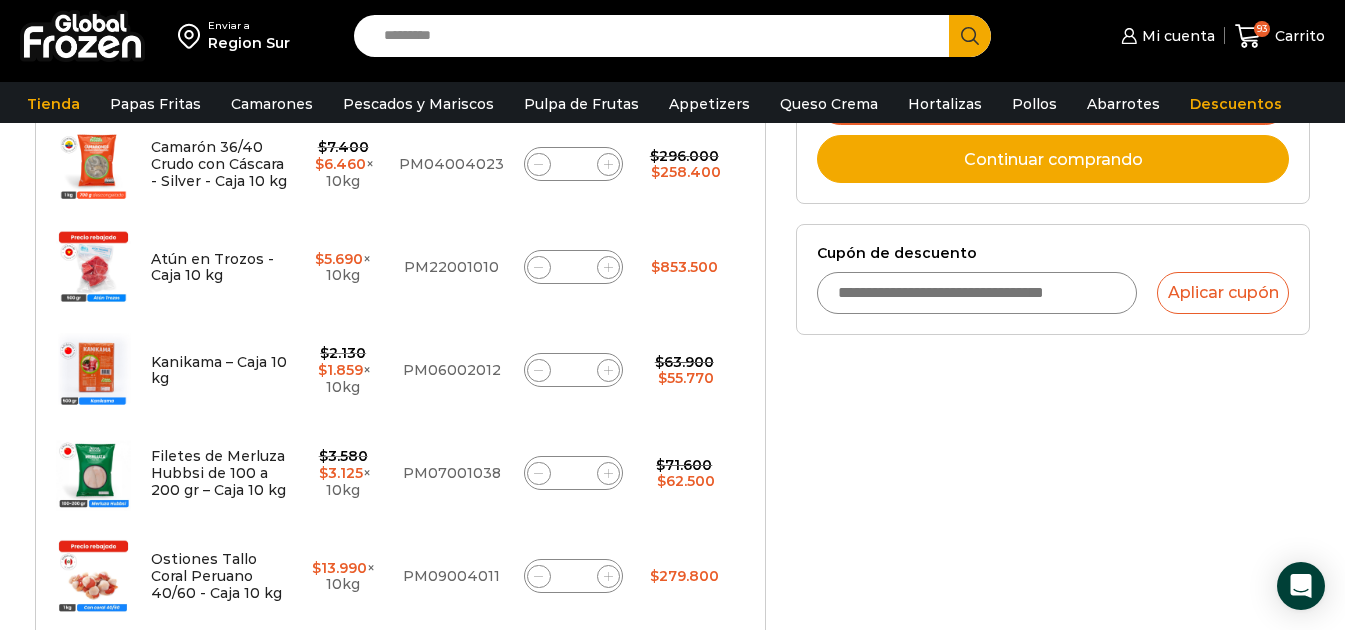 click on "Cupón de descuento" at bounding box center (977, 293) 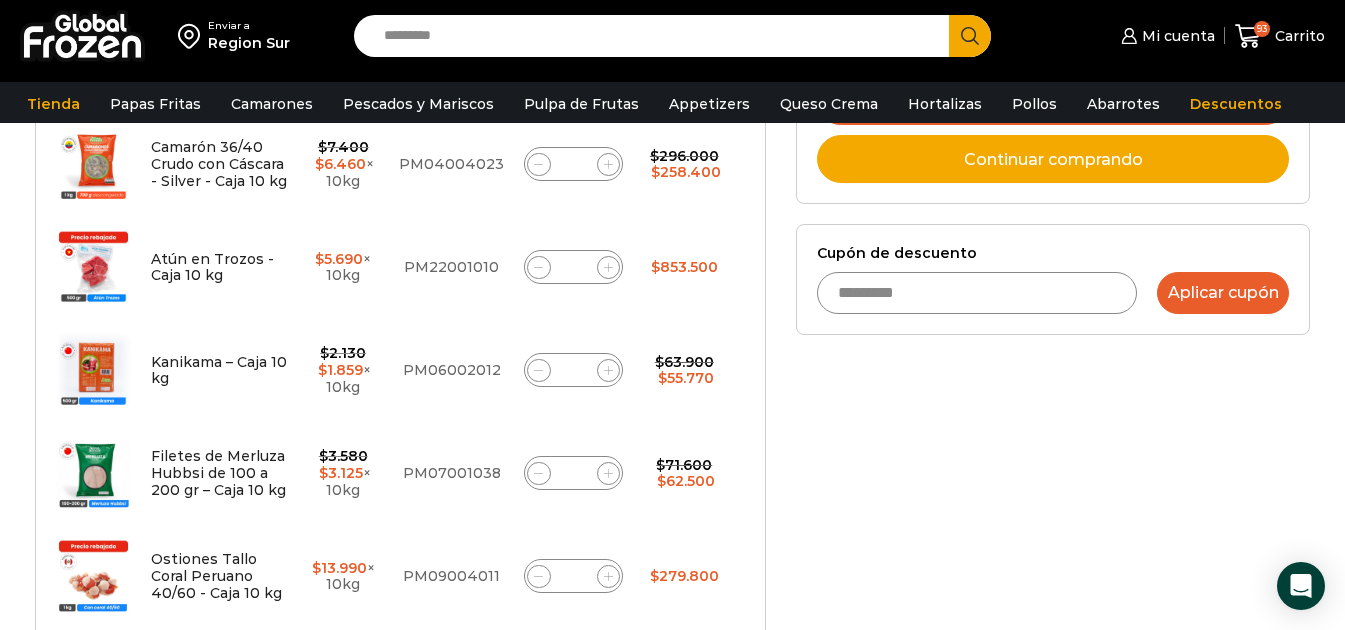 type on "*********" 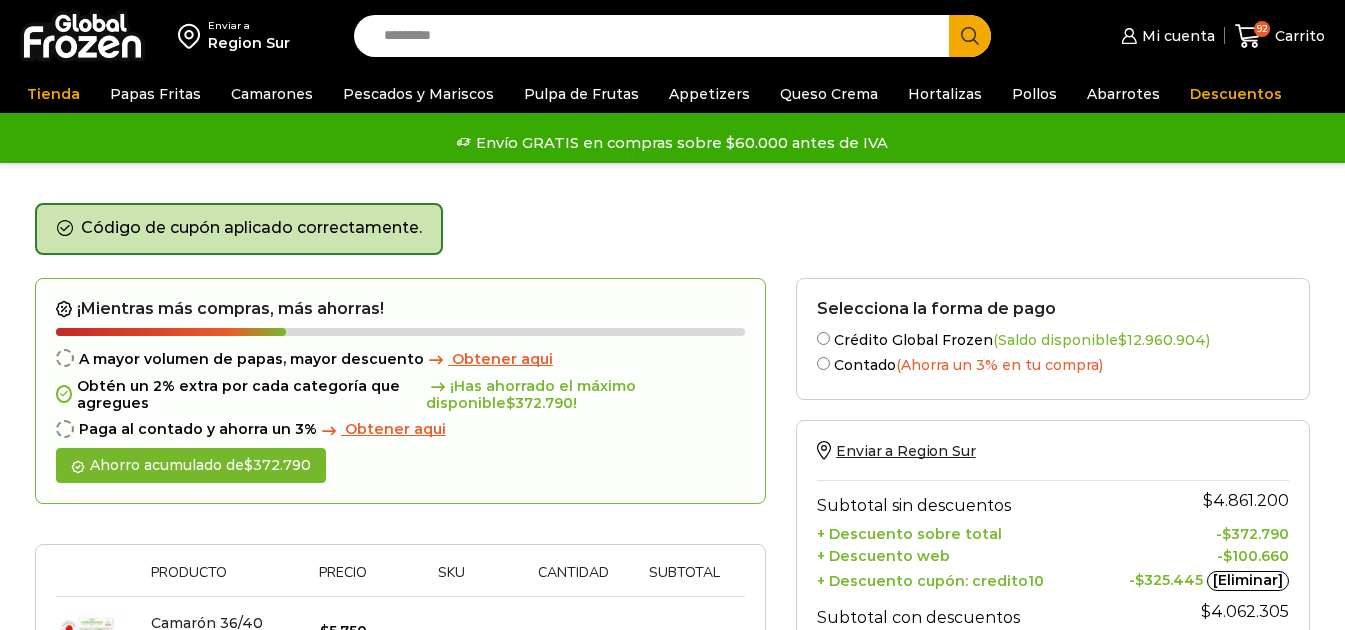 scroll, scrollTop: 0, scrollLeft: 0, axis: both 